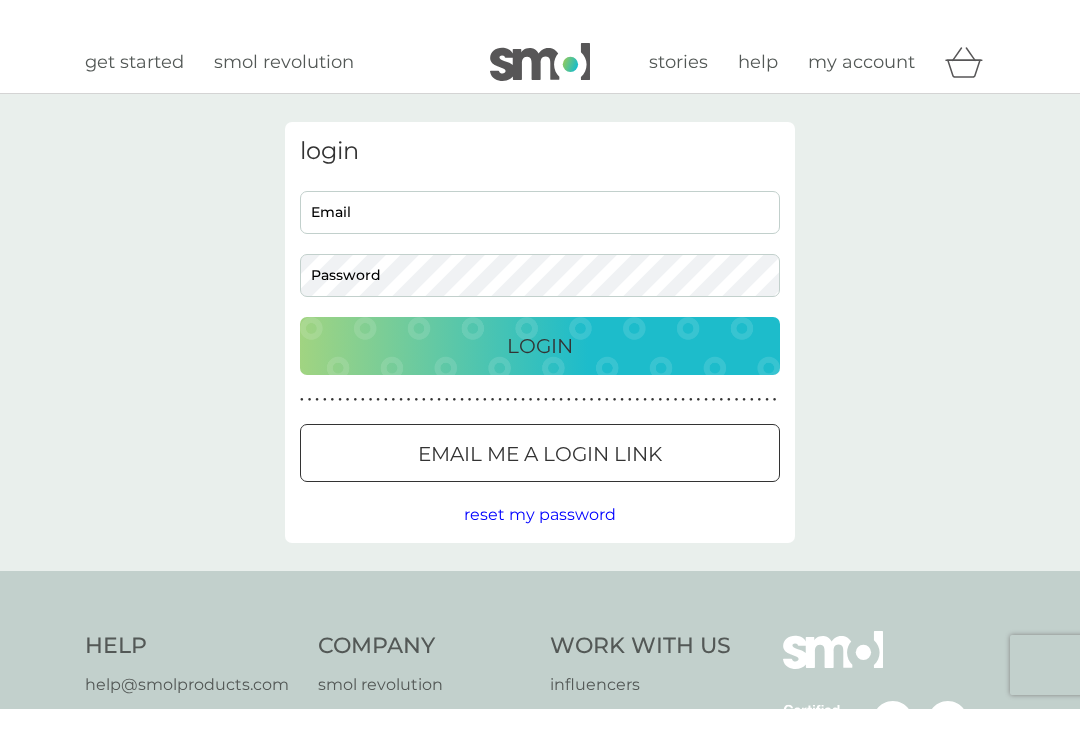 scroll, scrollTop: 0, scrollLeft: 0, axis: both 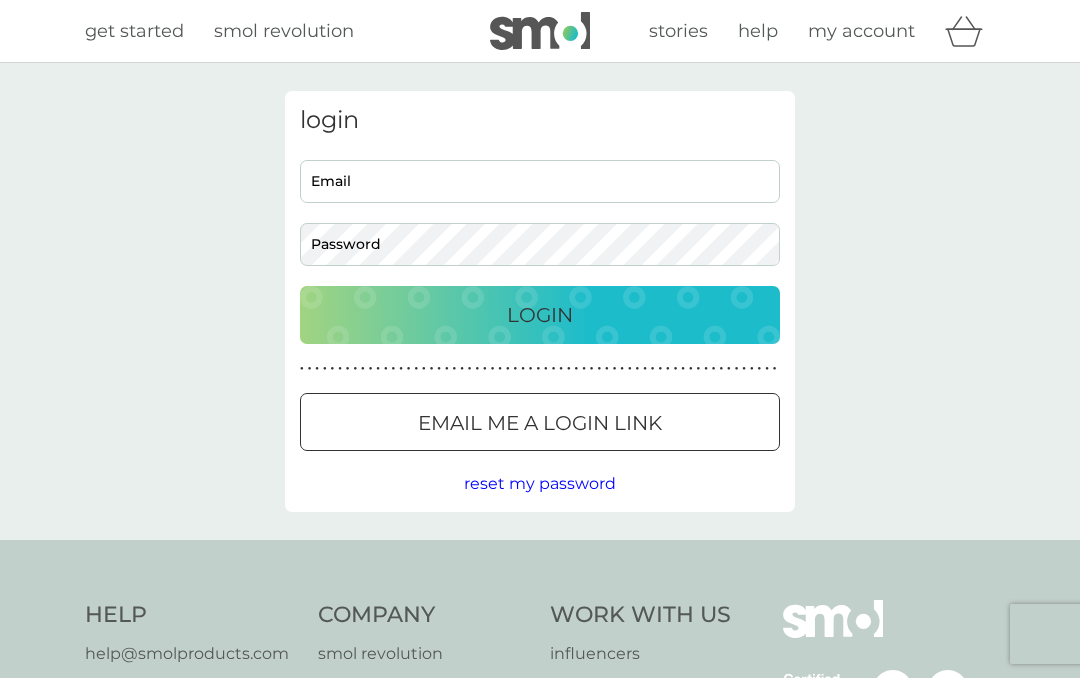 click on "Email" at bounding box center (540, 181) 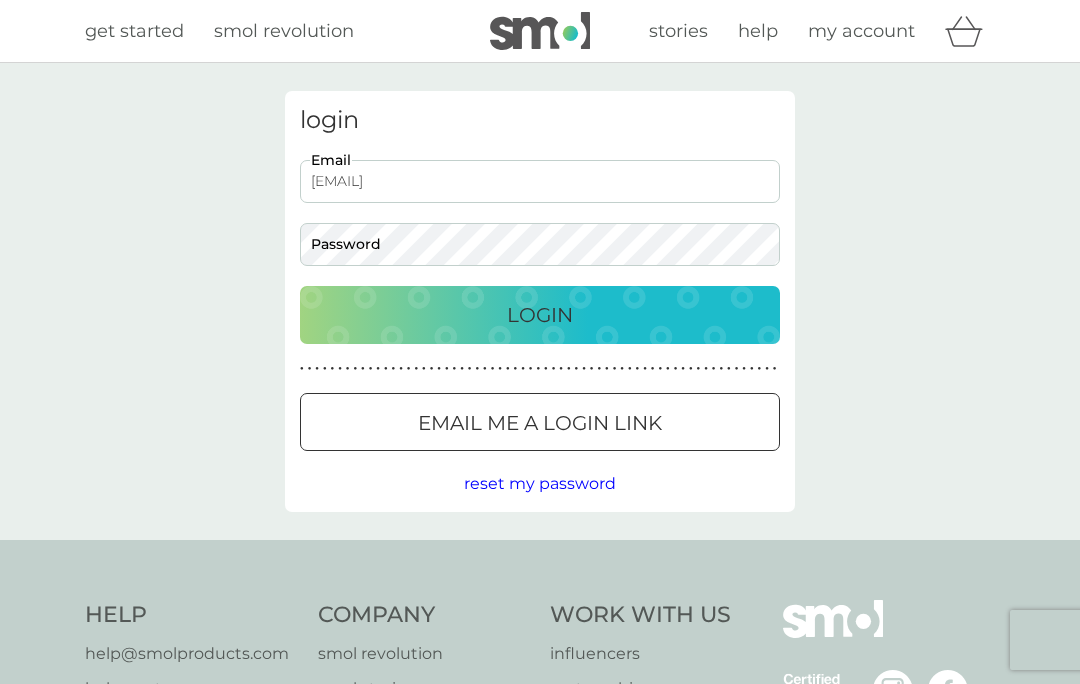 type on "[EMAIL]" 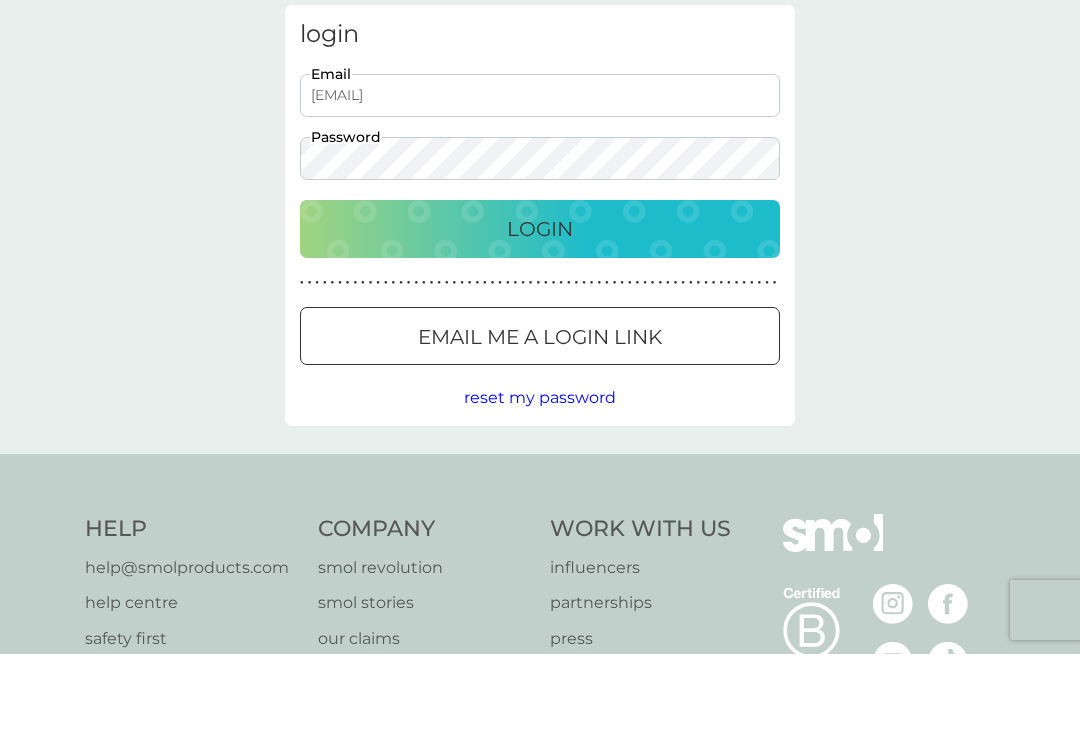 click on "Login" at bounding box center (540, 315) 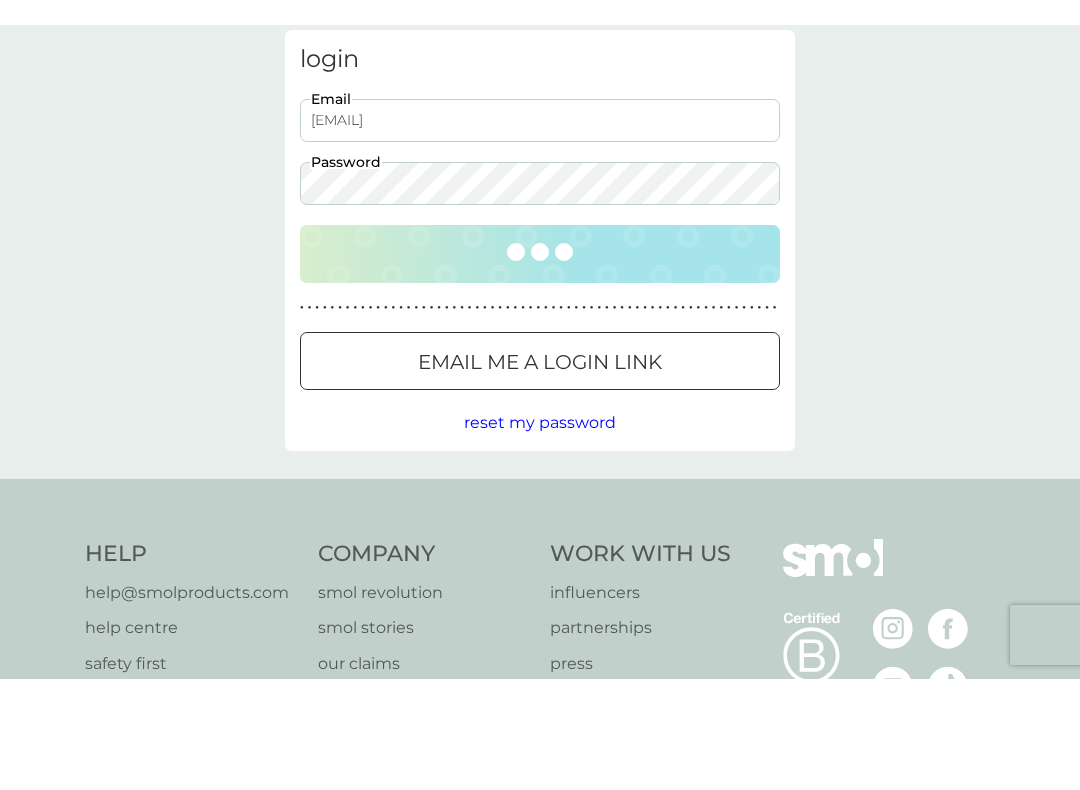 scroll, scrollTop: 86, scrollLeft: 0, axis: vertical 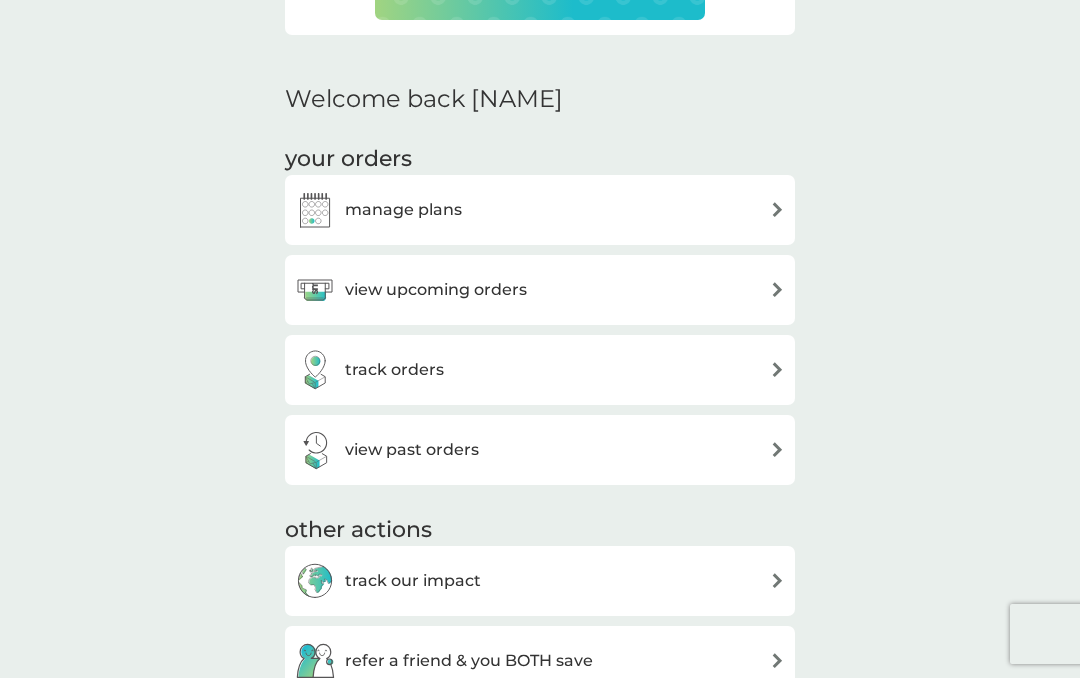 click at bounding box center (777, 289) 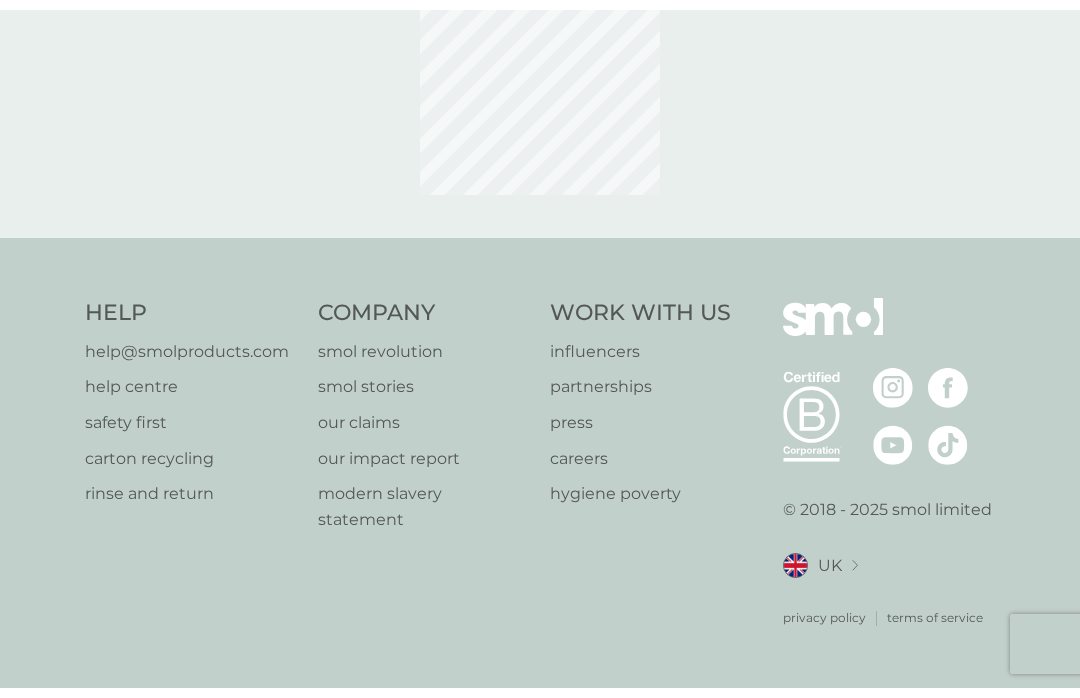 scroll, scrollTop: 0, scrollLeft: 0, axis: both 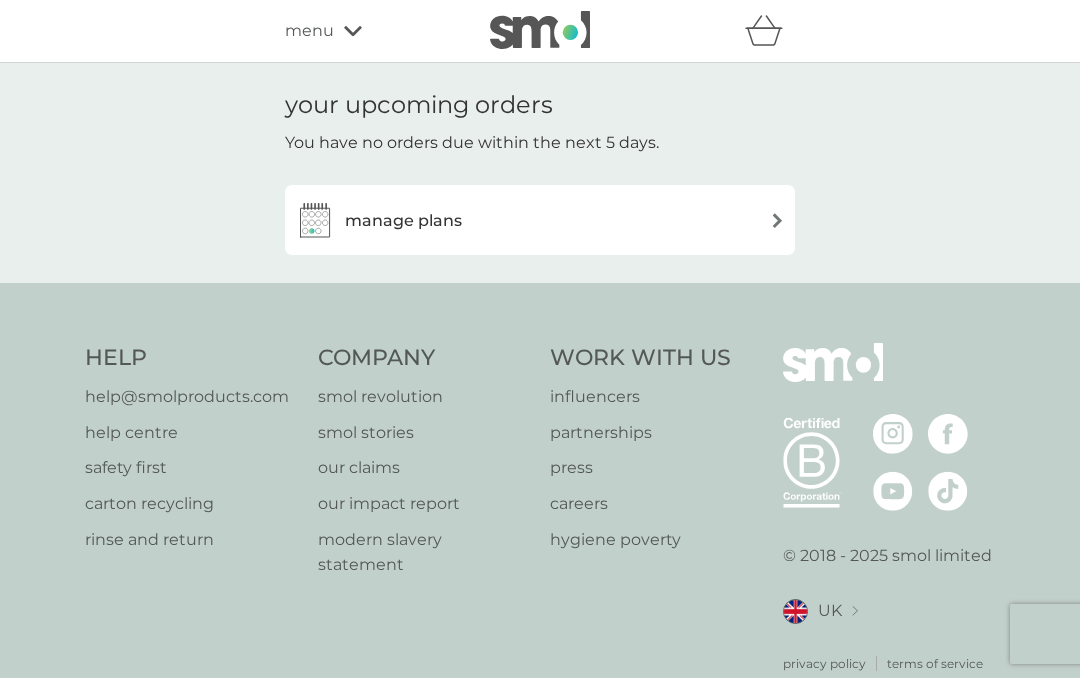 click on "manage plans" at bounding box center (540, 220) 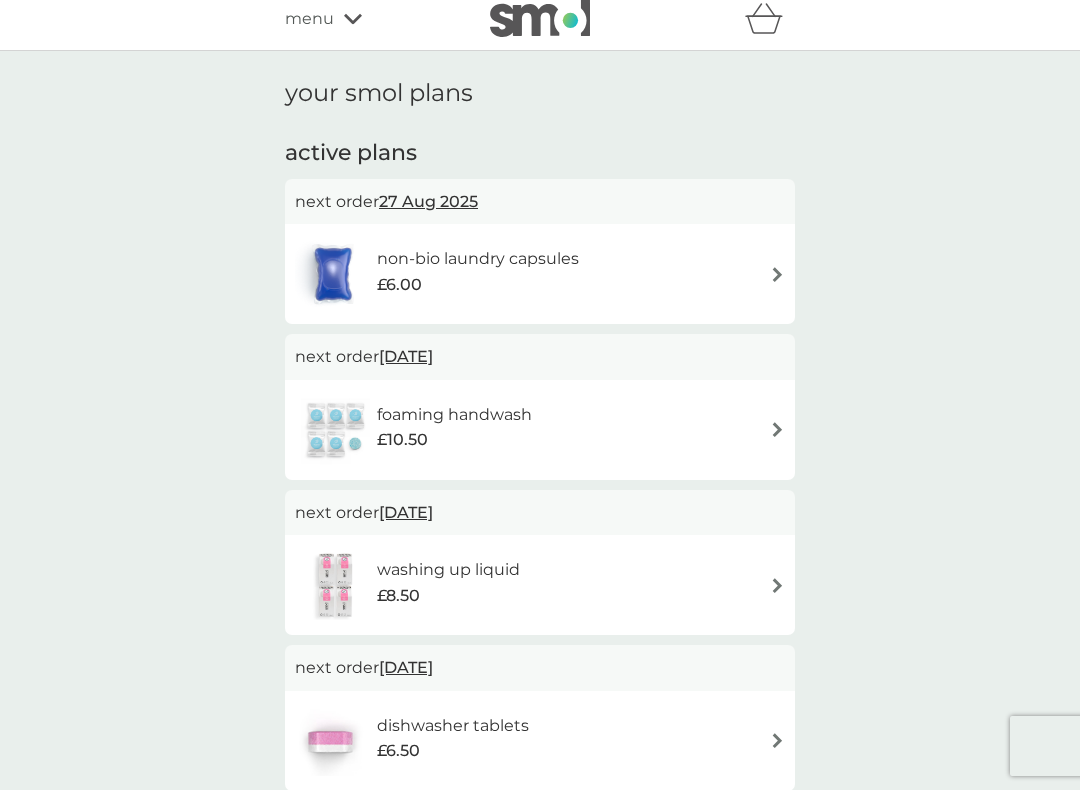 scroll, scrollTop: 11, scrollLeft: 0, axis: vertical 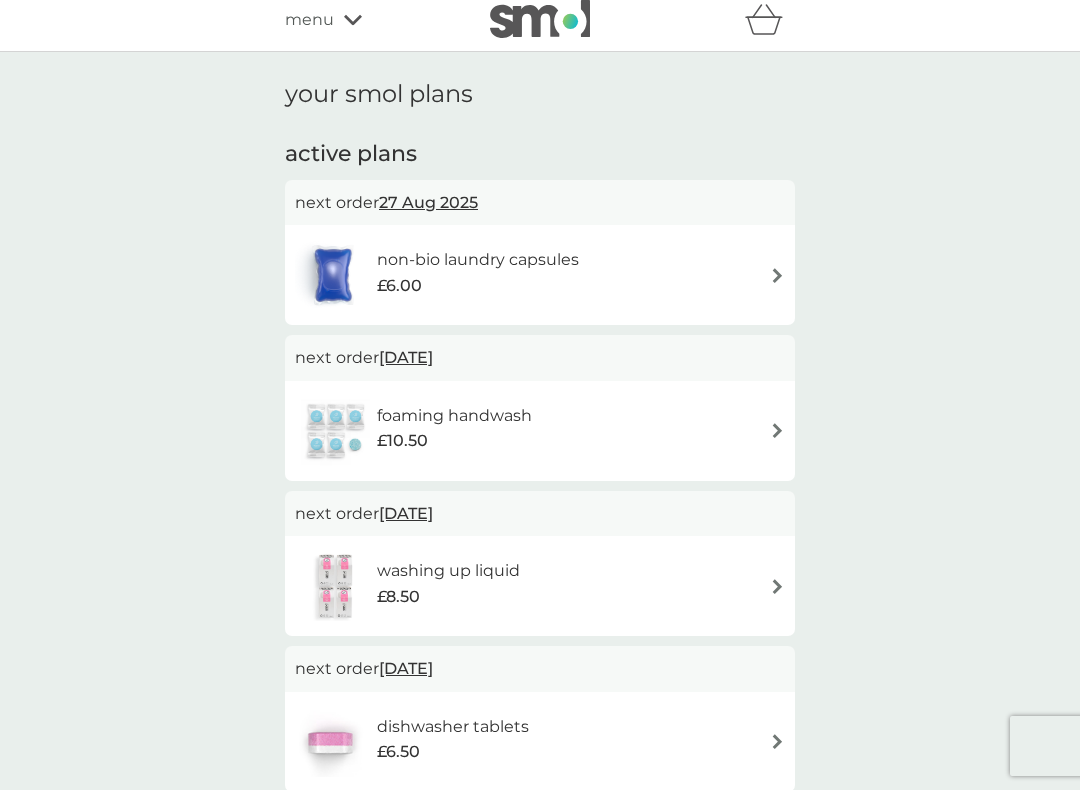 click on "non-bio laundry capsules £6.00" at bounding box center (540, 275) 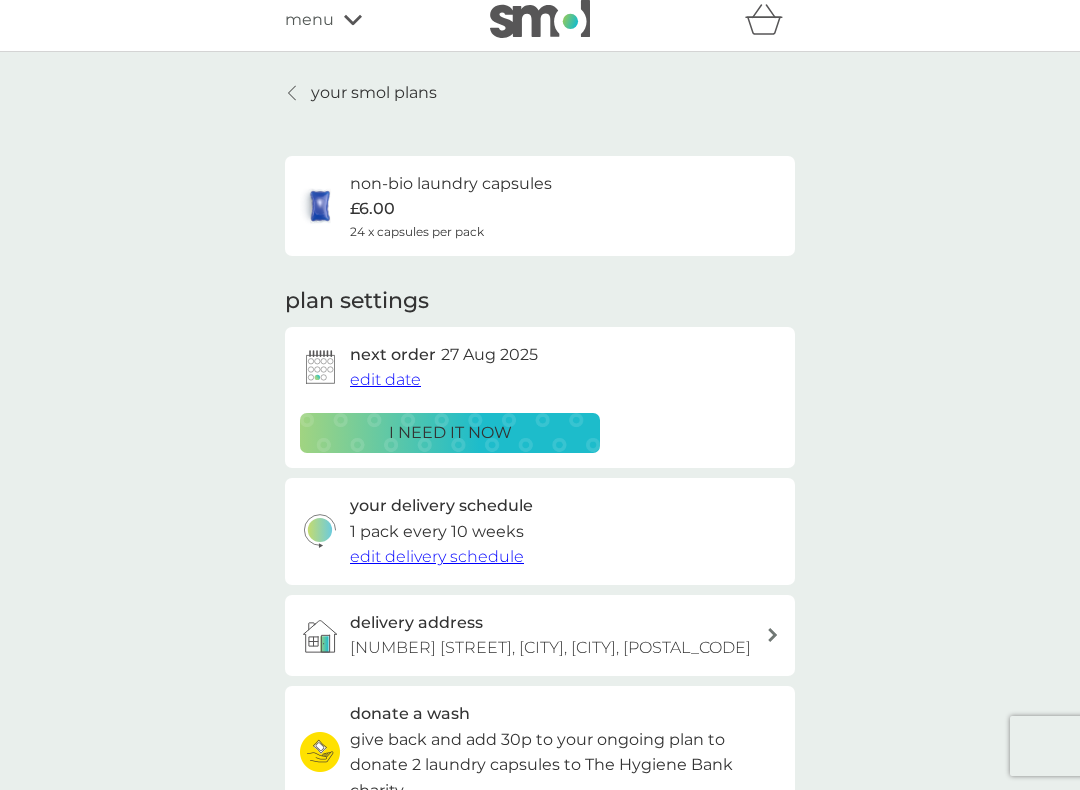 scroll, scrollTop: 0, scrollLeft: 0, axis: both 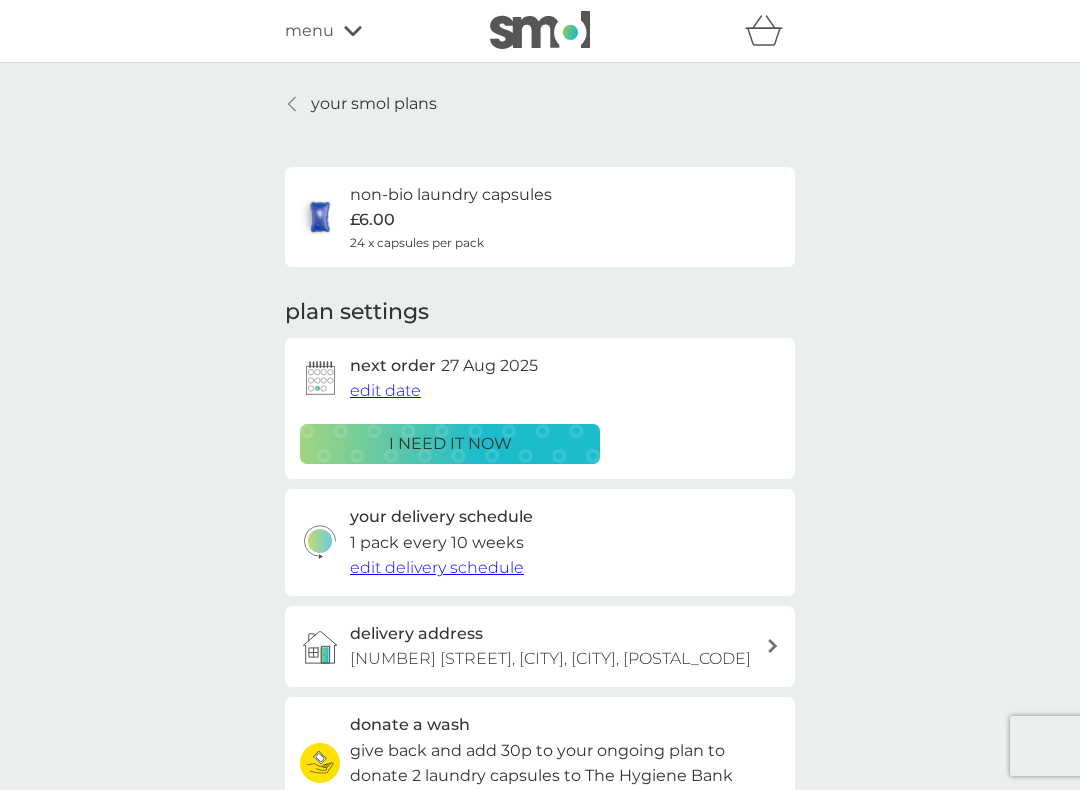click on "i need it now" at bounding box center (450, 444) 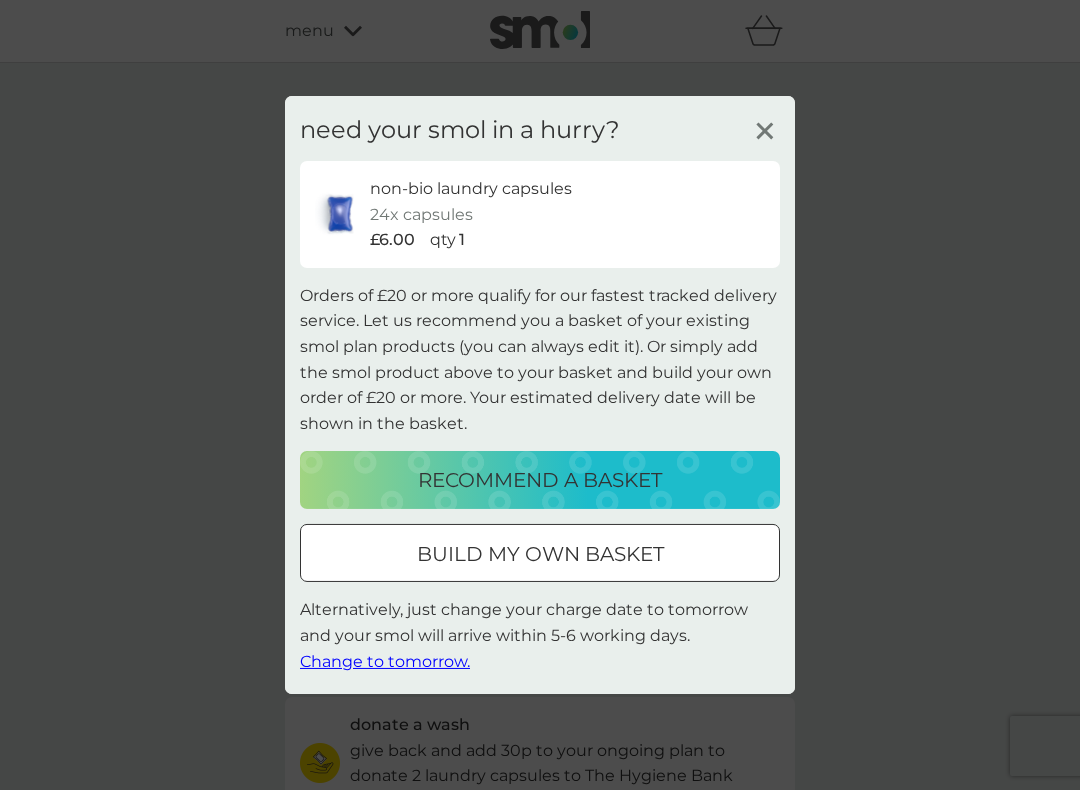 click on "build my own basket" at bounding box center [540, 554] 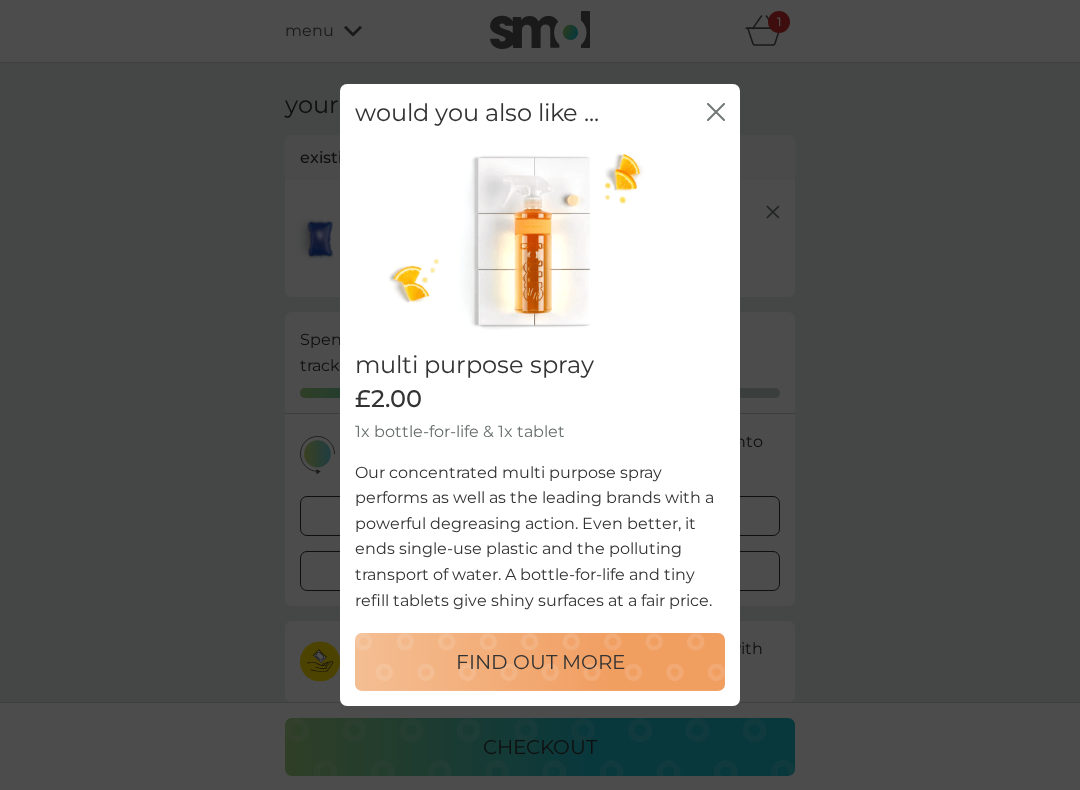 click on "would you also like ... close" at bounding box center (540, 113) 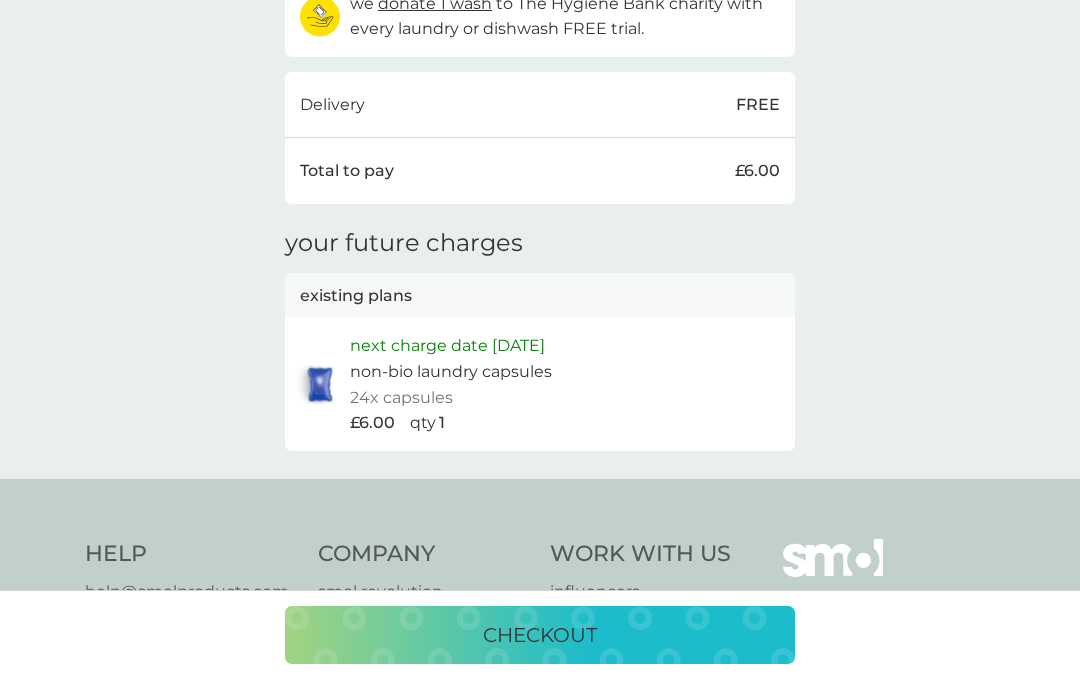 scroll, scrollTop: 666, scrollLeft: 0, axis: vertical 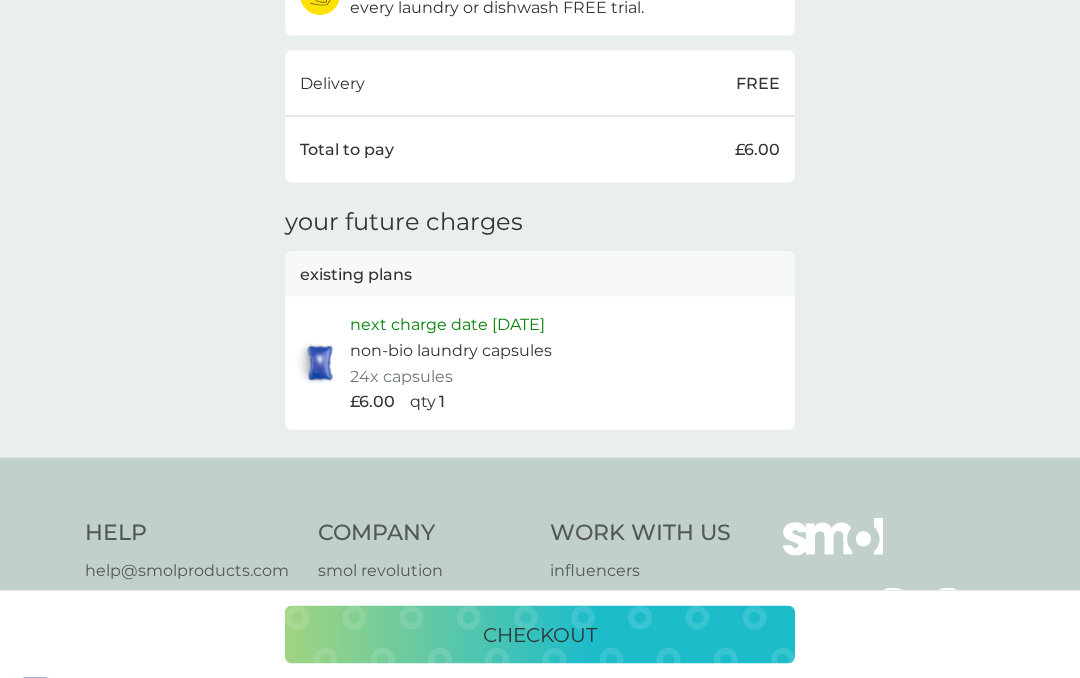 click on "non-bio laundry capsules" at bounding box center (451, 351) 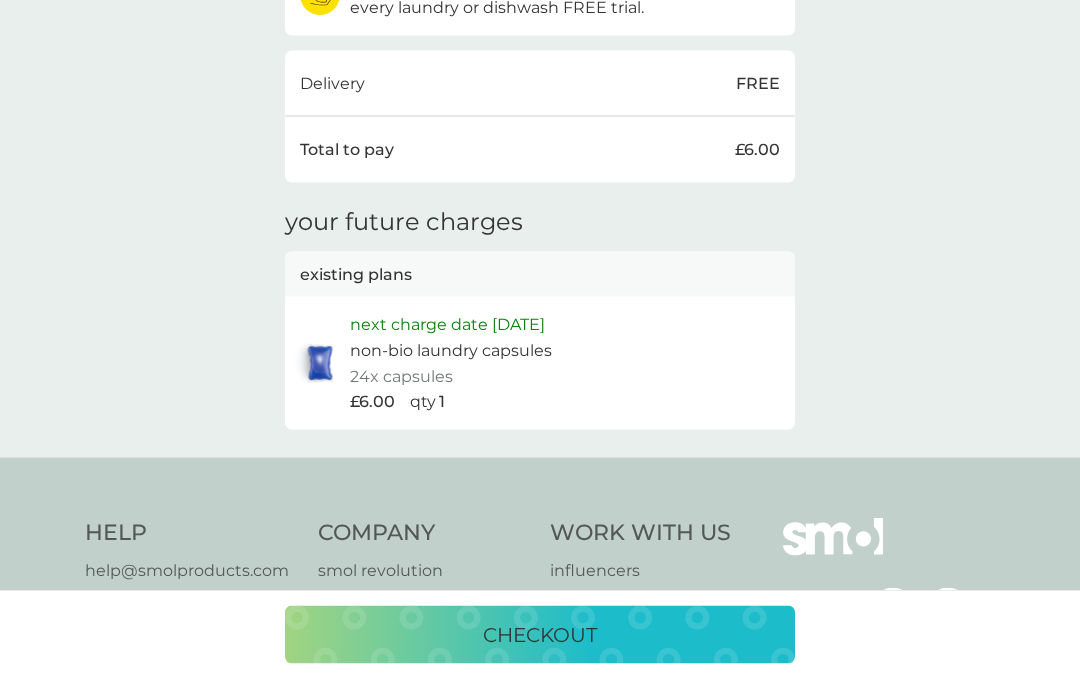 click on "next charge date 17th Oct 2025" at bounding box center [447, 325] 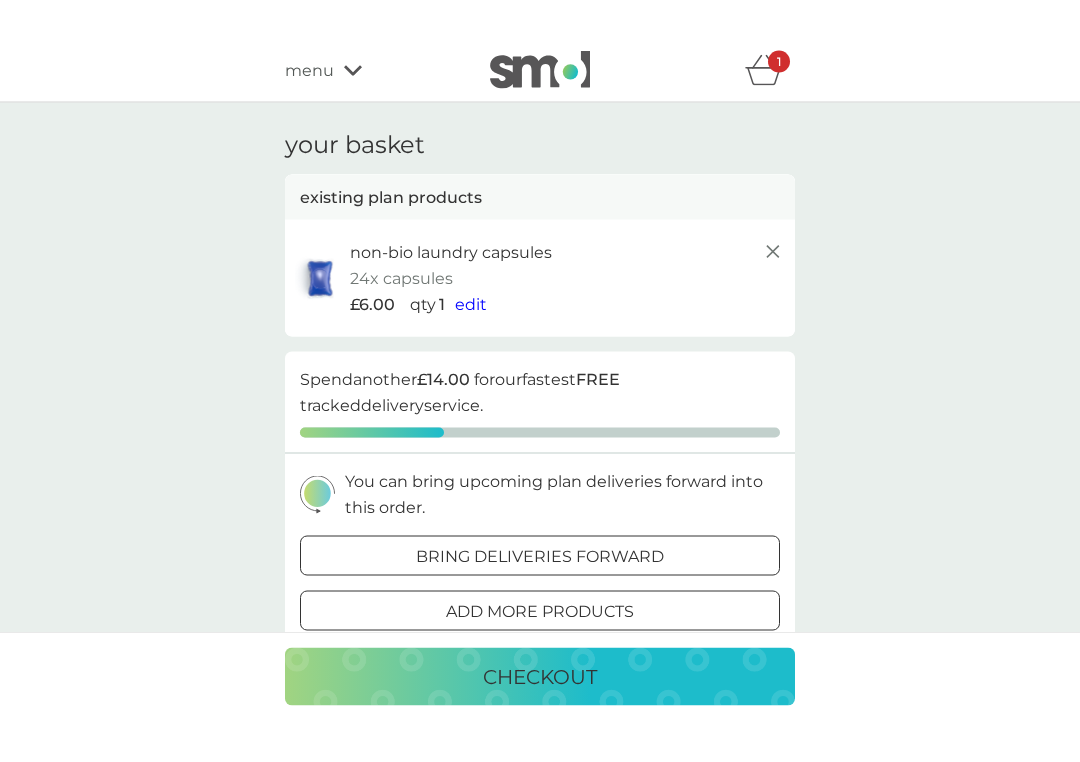 scroll, scrollTop: 0, scrollLeft: 0, axis: both 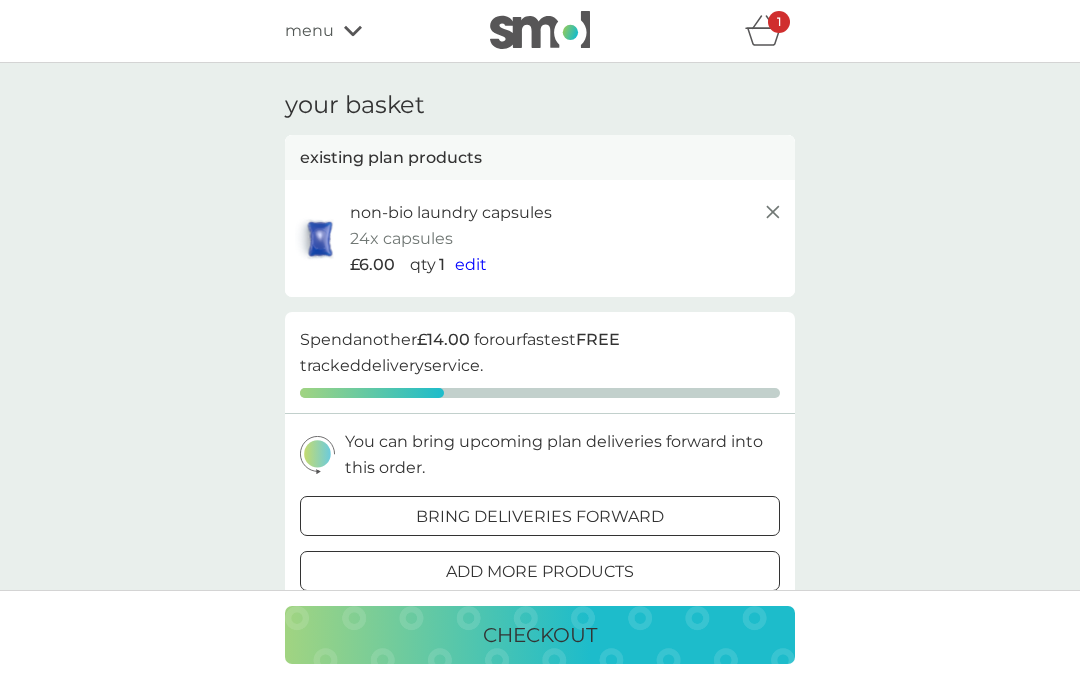 click on "menu" at bounding box center [309, 31] 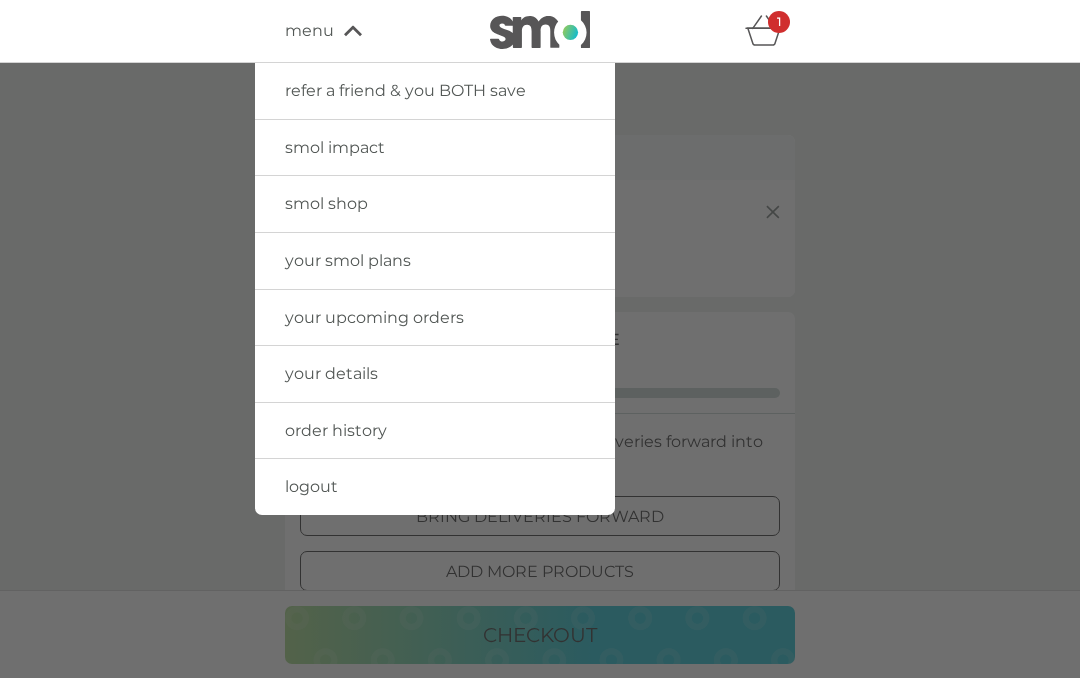 click on "your details" at bounding box center [435, 374] 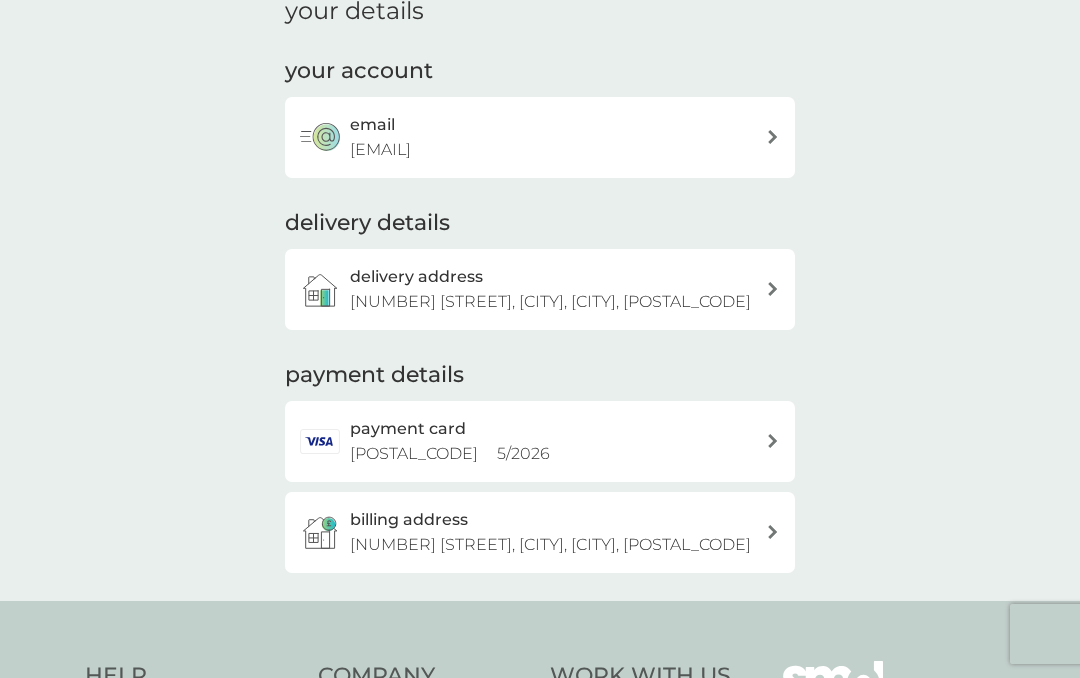 scroll, scrollTop: 0, scrollLeft: 0, axis: both 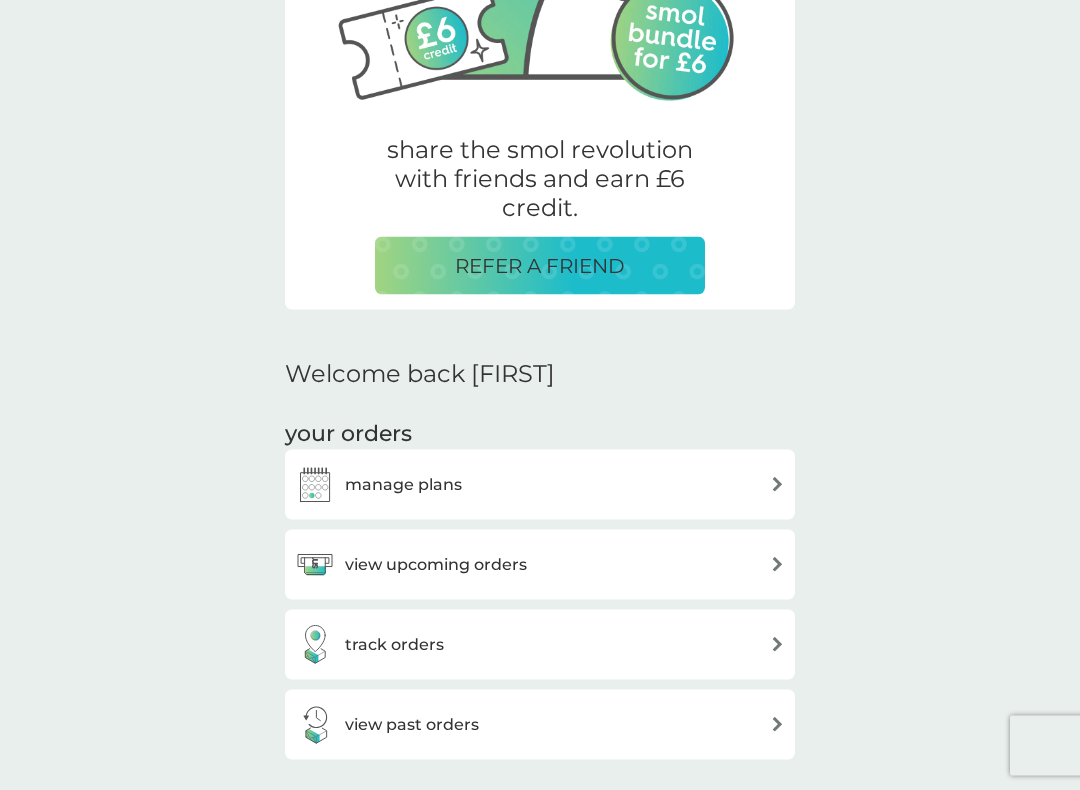 click on "manage plans" at bounding box center (540, 485) 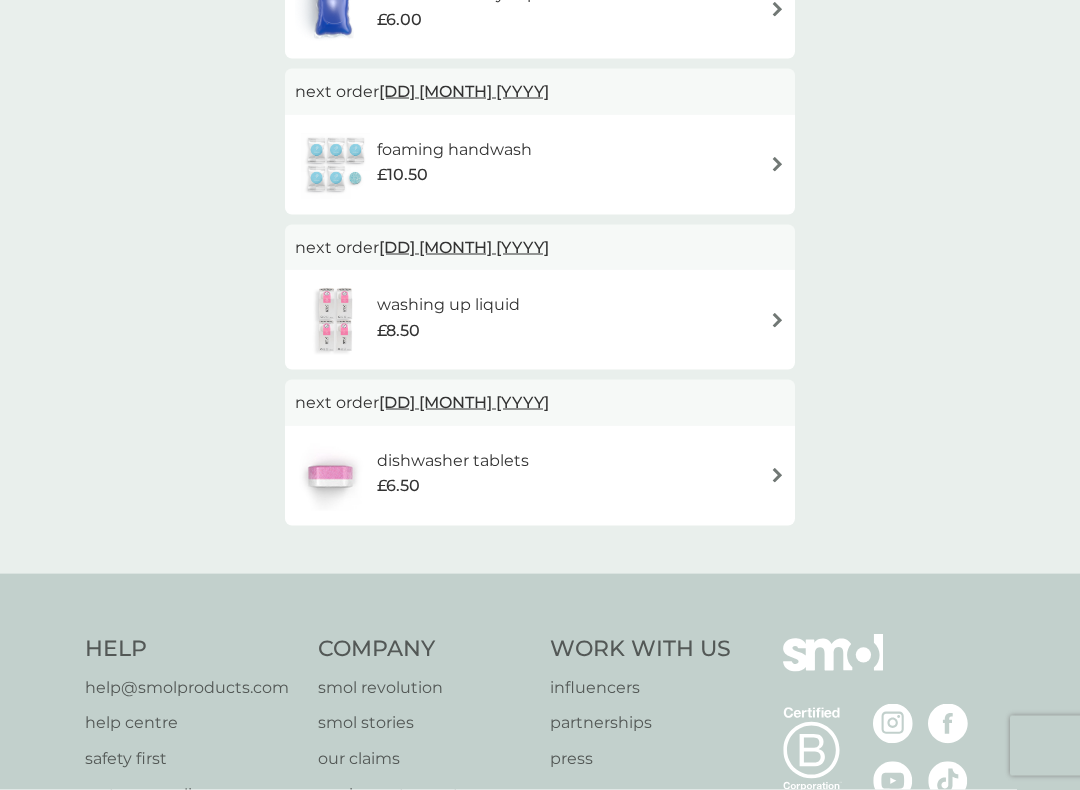 scroll, scrollTop: 0, scrollLeft: 0, axis: both 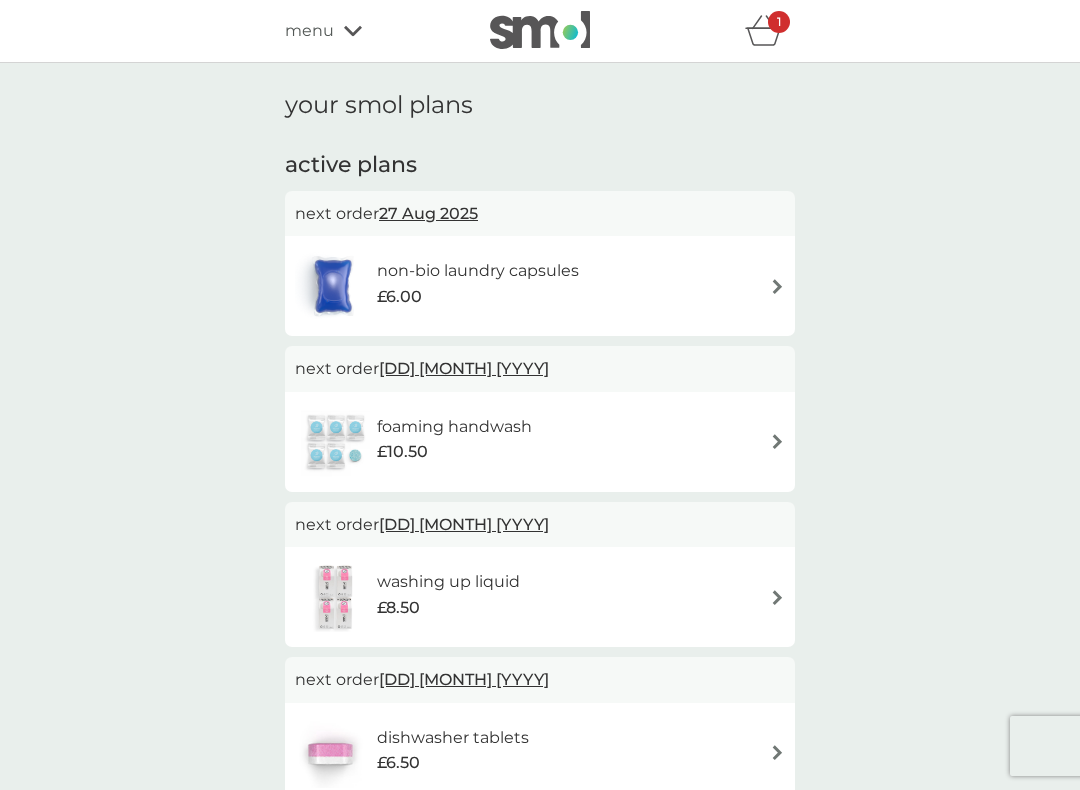click on "non-bio laundry capsules £6.00" at bounding box center (540, 286) 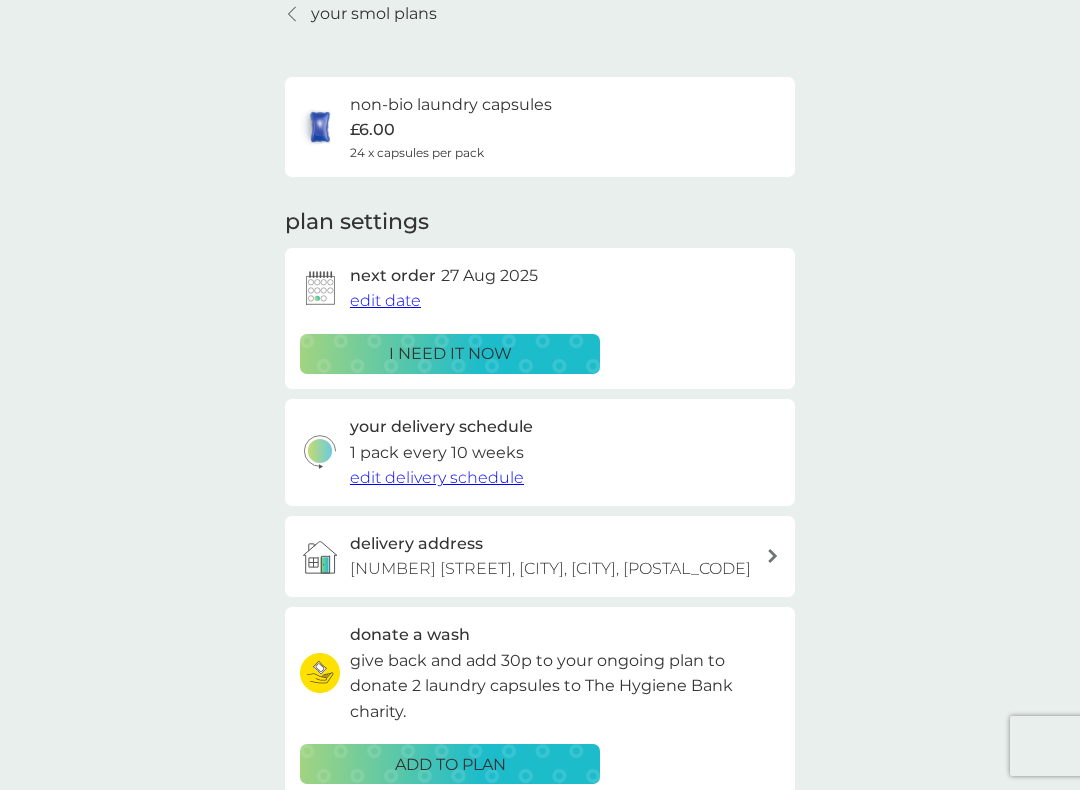 scroll, scrollTop: 91, scrollLeft: 0, axis: vertical 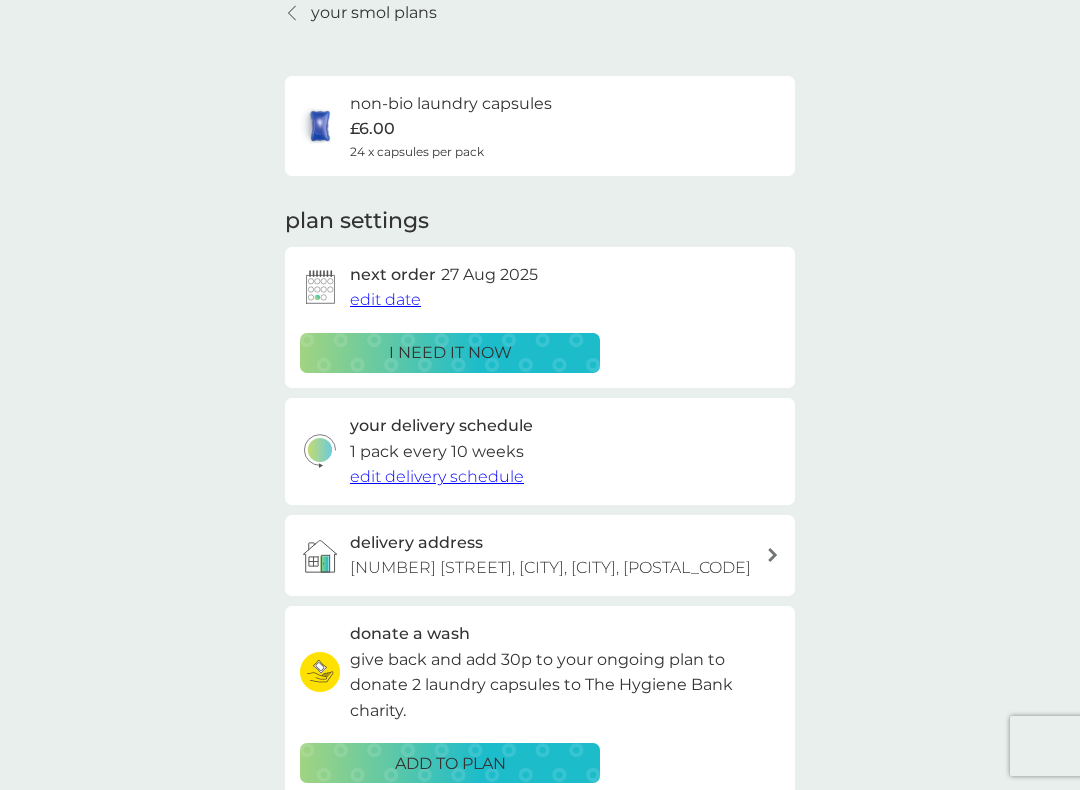 click on "edit delivery schedule" at bounding box center [437, 476] 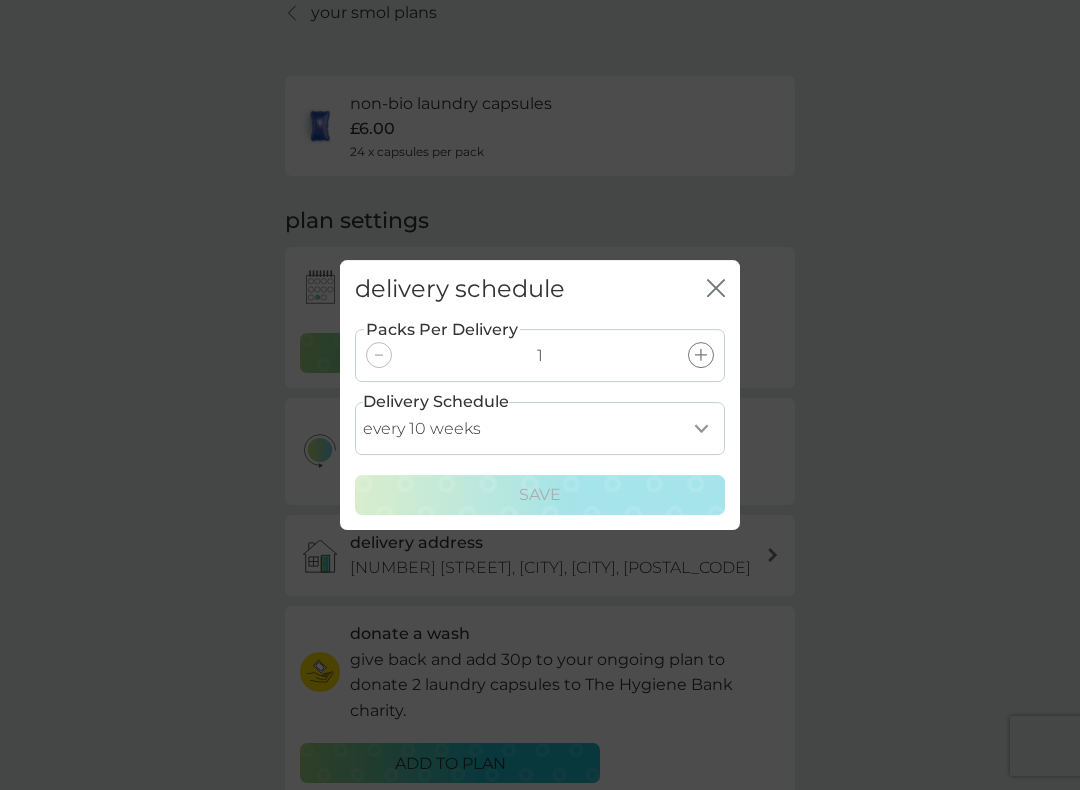 click on "every 1 week every 2 weeks every 3 weeks every 4 weeks every 5 weeks every 6 weeks every 7 weeks every 8 weeks every 9 weeks every 10 weeks every 11 weeks every 12 weeks every 13 weeks every 14 weeks every 15 weeks every 16 weeks every 17 weeks" at bounding box center [540, 428] 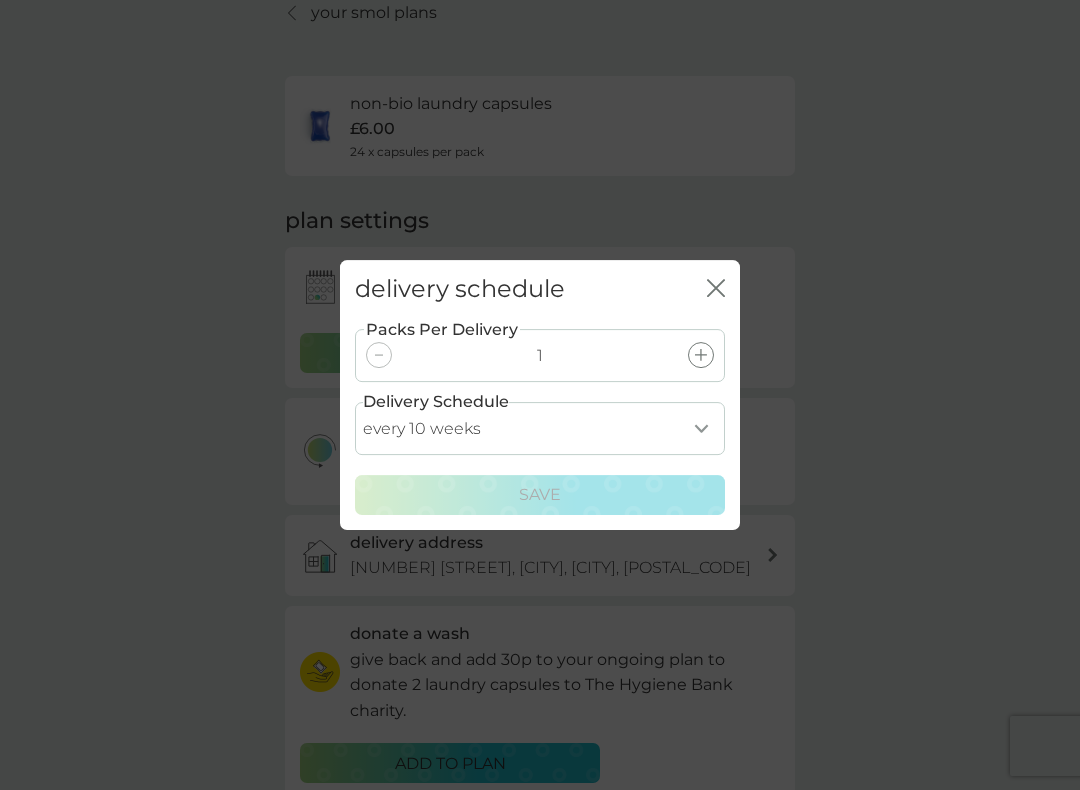 select on "56" 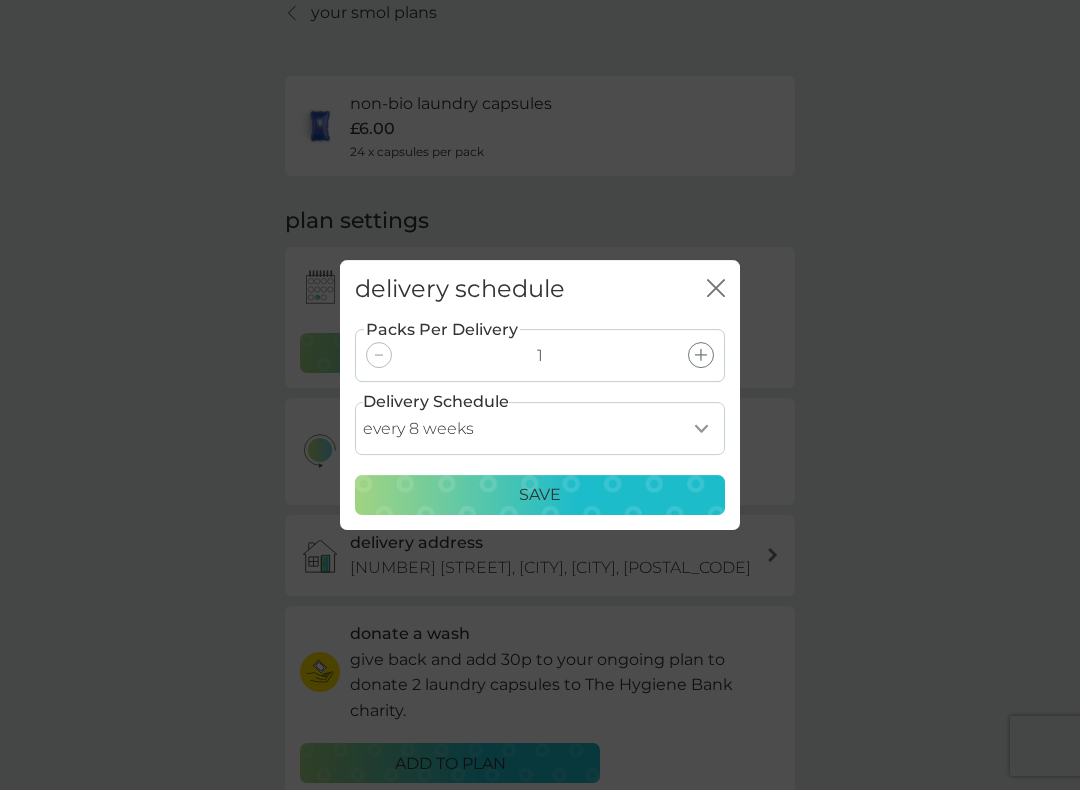 click on "Save" at bounding box center (540, 495) 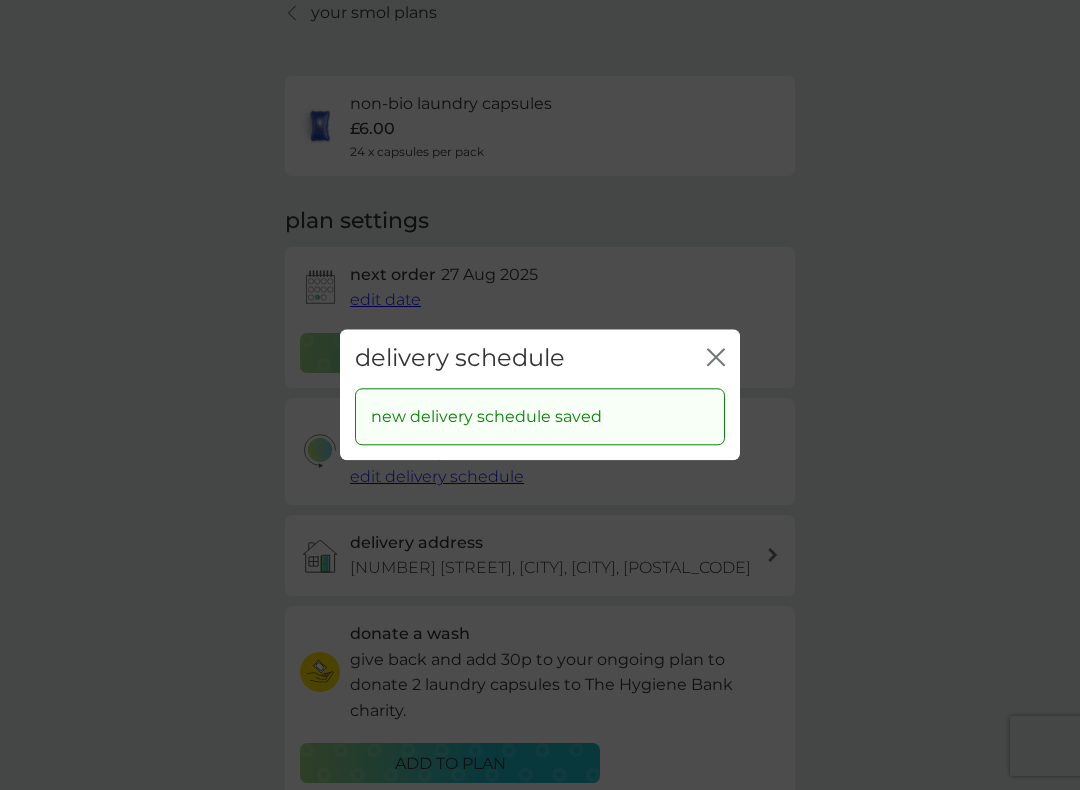 click on "close" 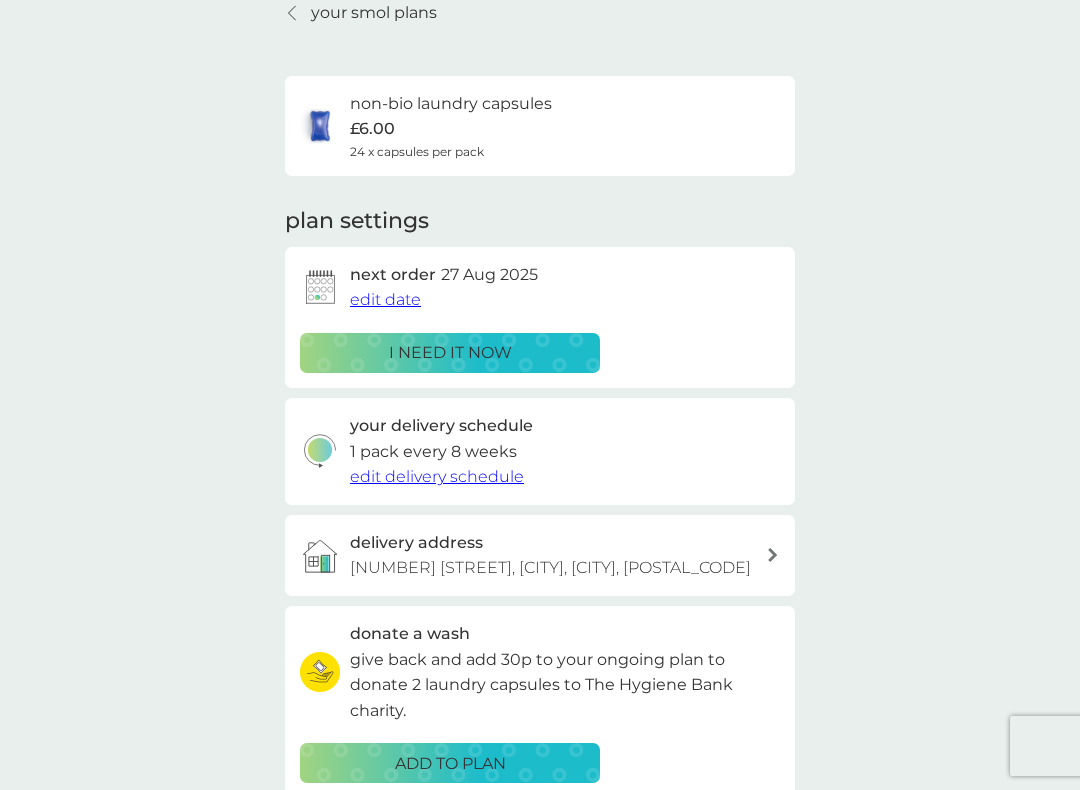 click at bounding box center (320, 287) 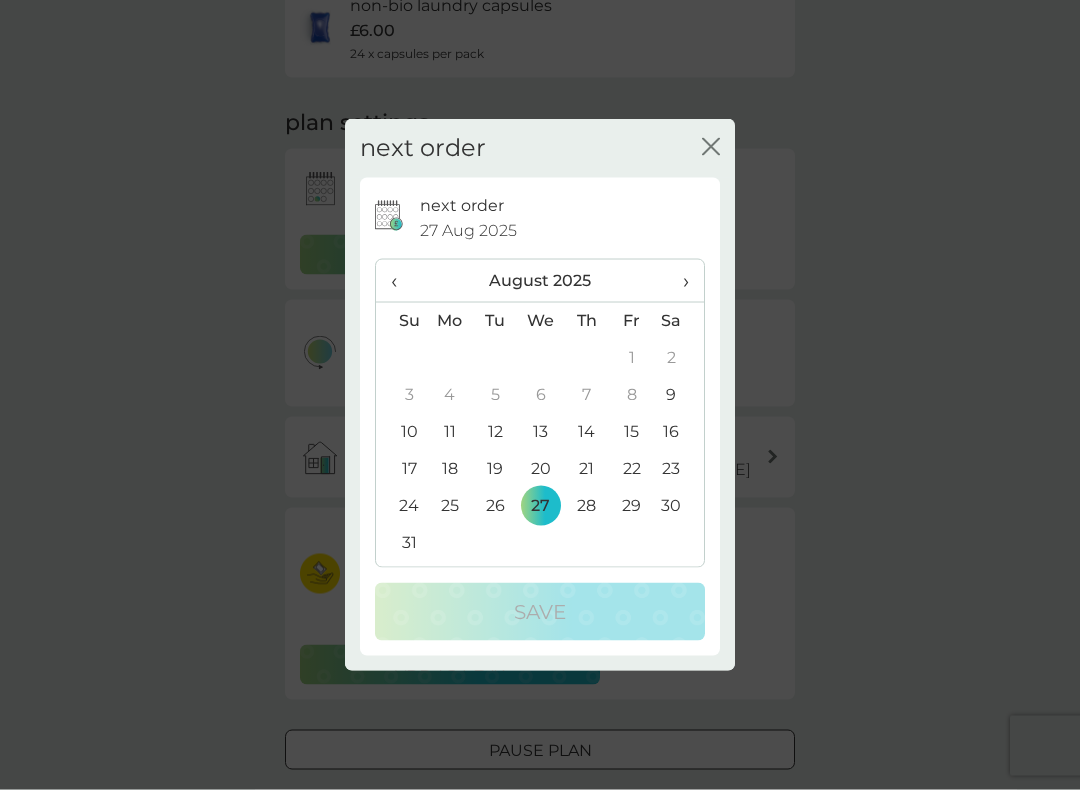 scroll, scrollTop: 191, scrollLeft: 0, axis: vertical 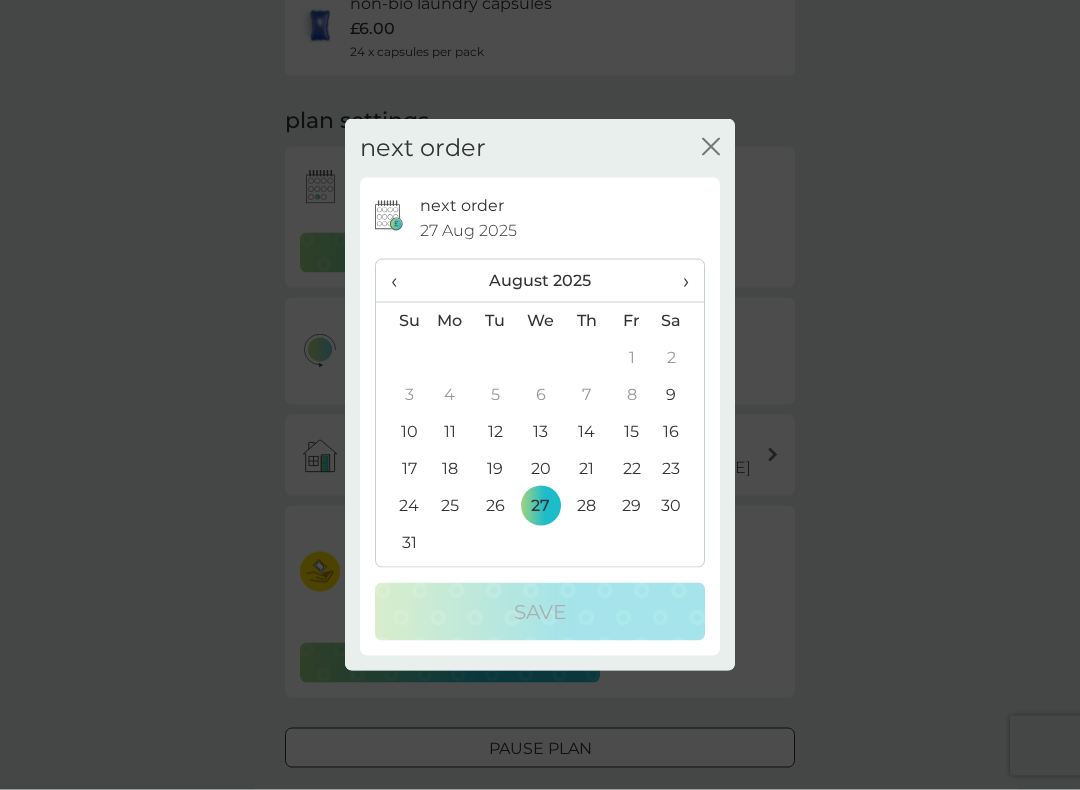 click on "›" at bounding box center [679, 281] 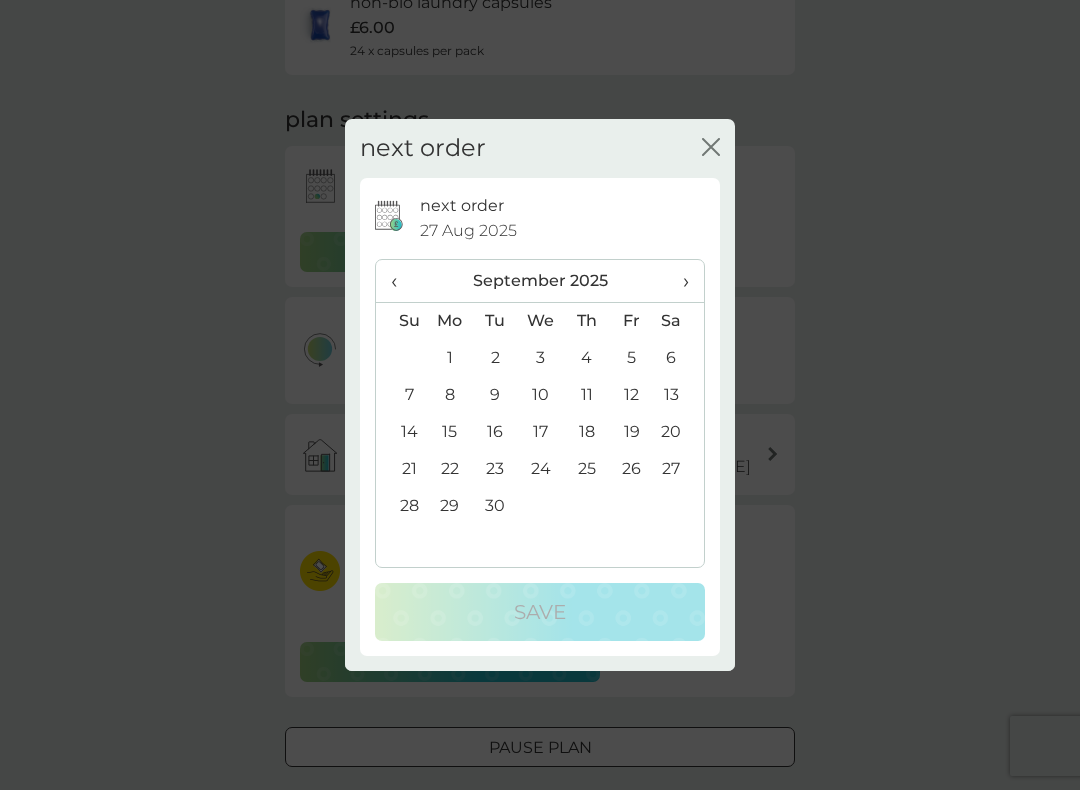 click on "18" at bounding box center [586, 432] 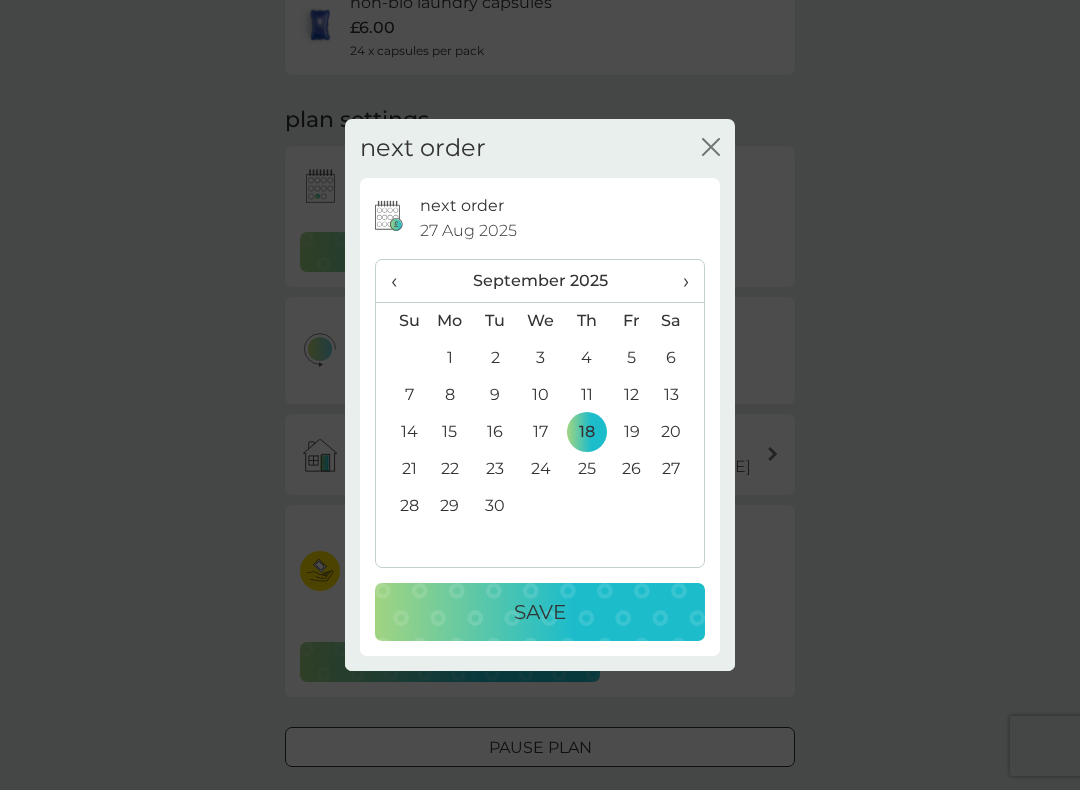 click on "Save" at bounding box center (540, 612) 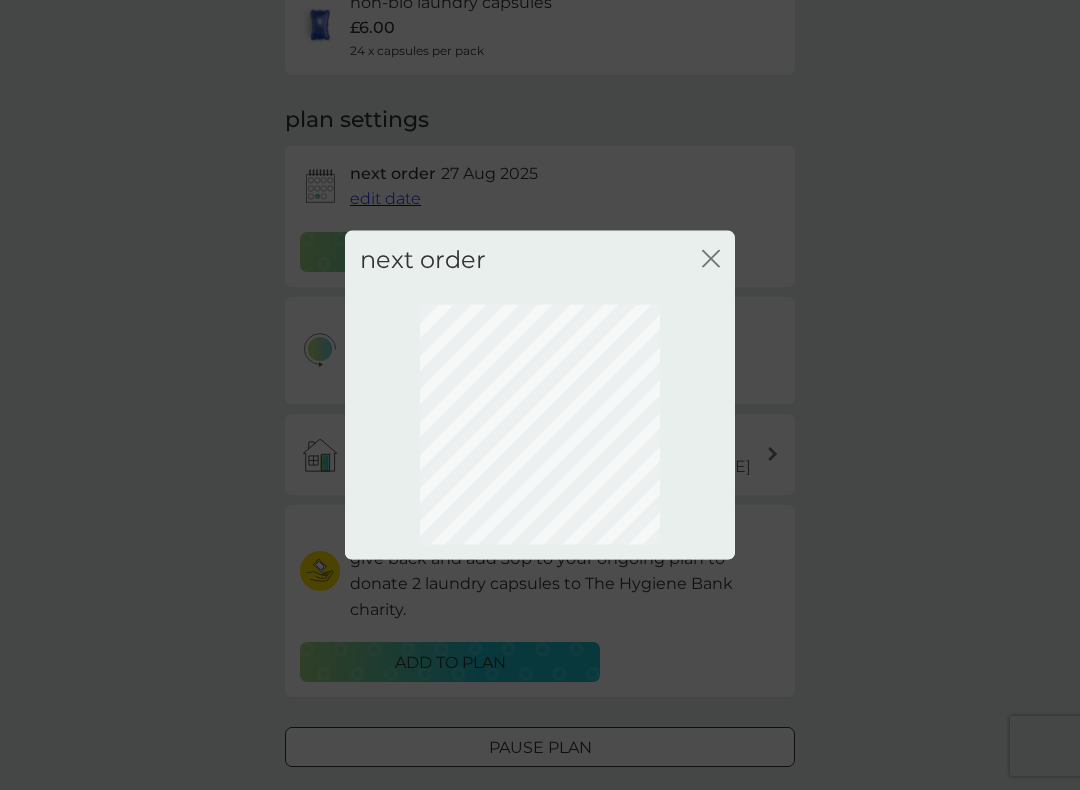 scroll, scrollTop: 47, scrollLeft: 0, axis: vertical 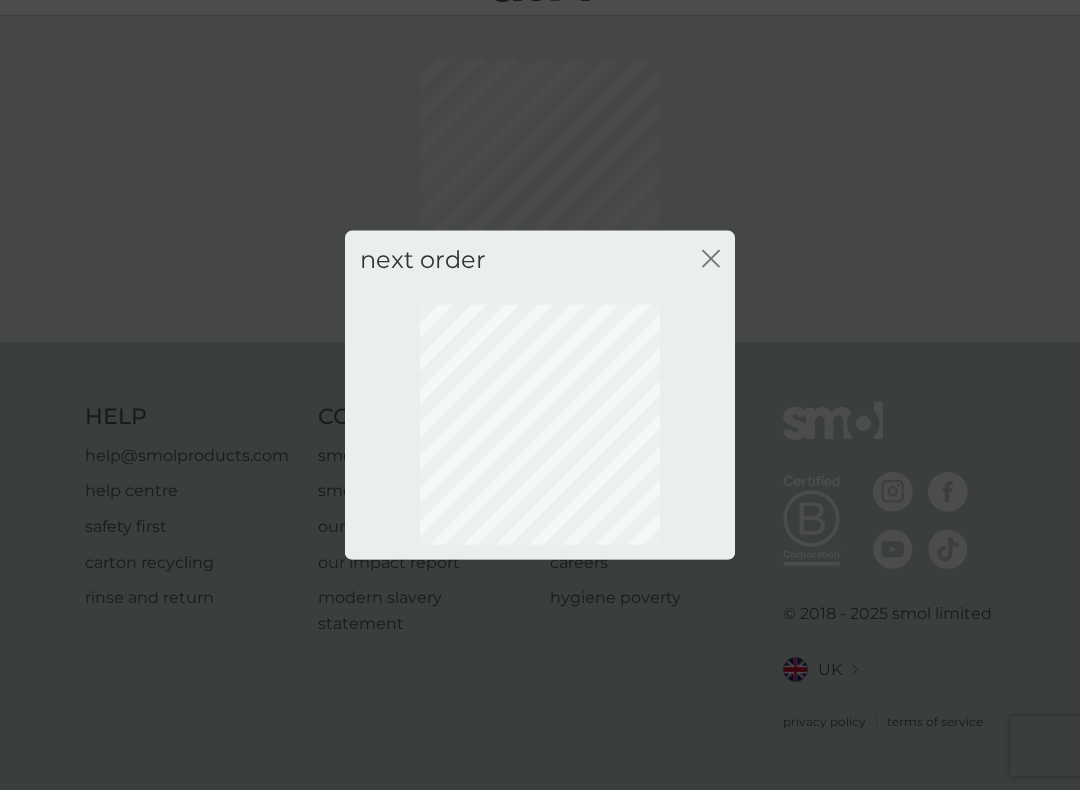 click 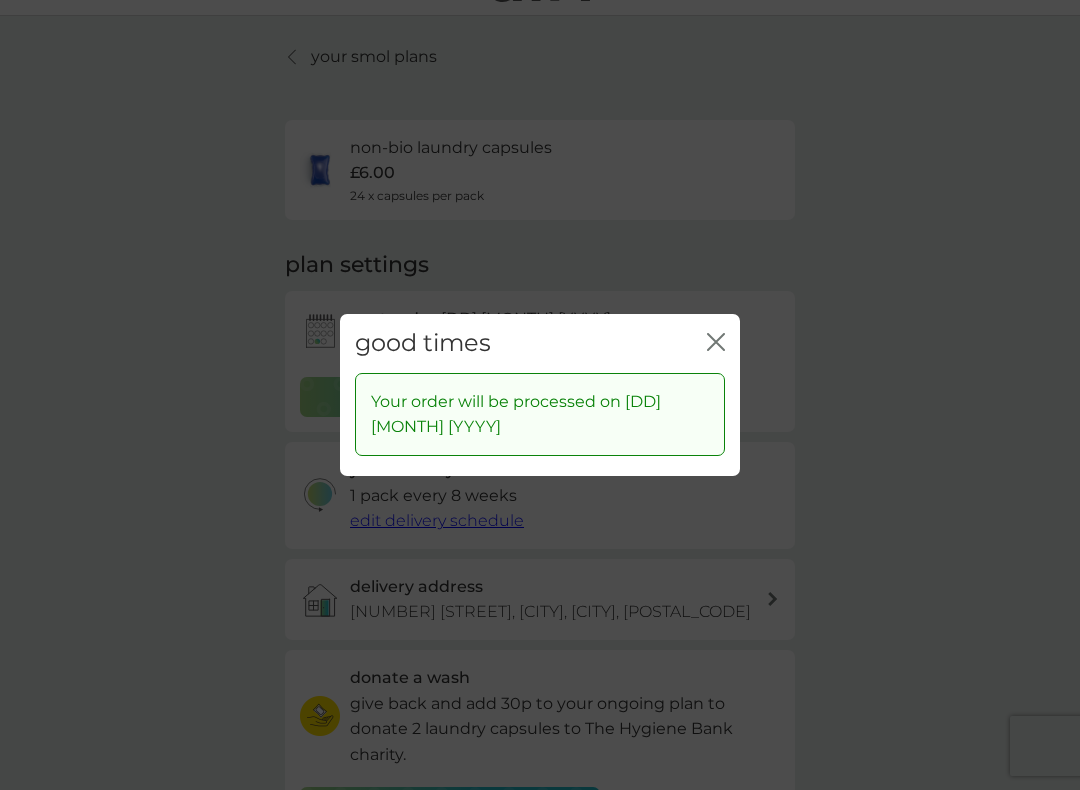 click on "good times close" at bounding box center (540, 343) 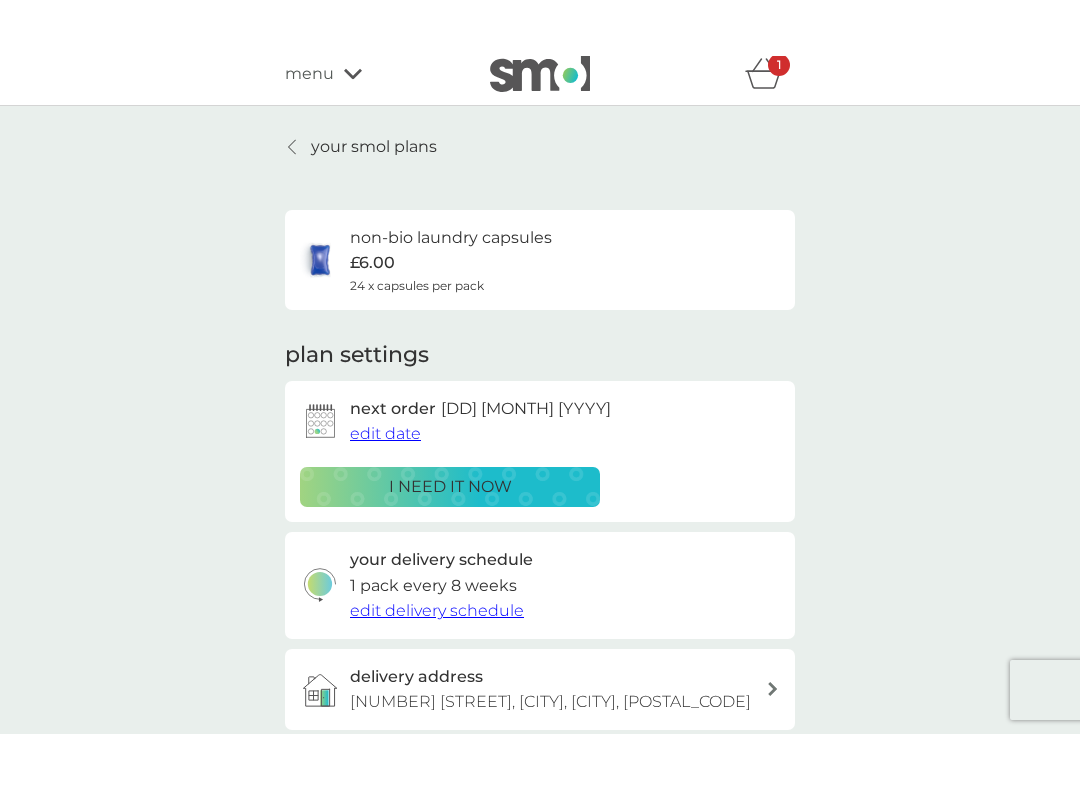 scroll, scrollTop: 0, scrollLeft: 0, axis: both 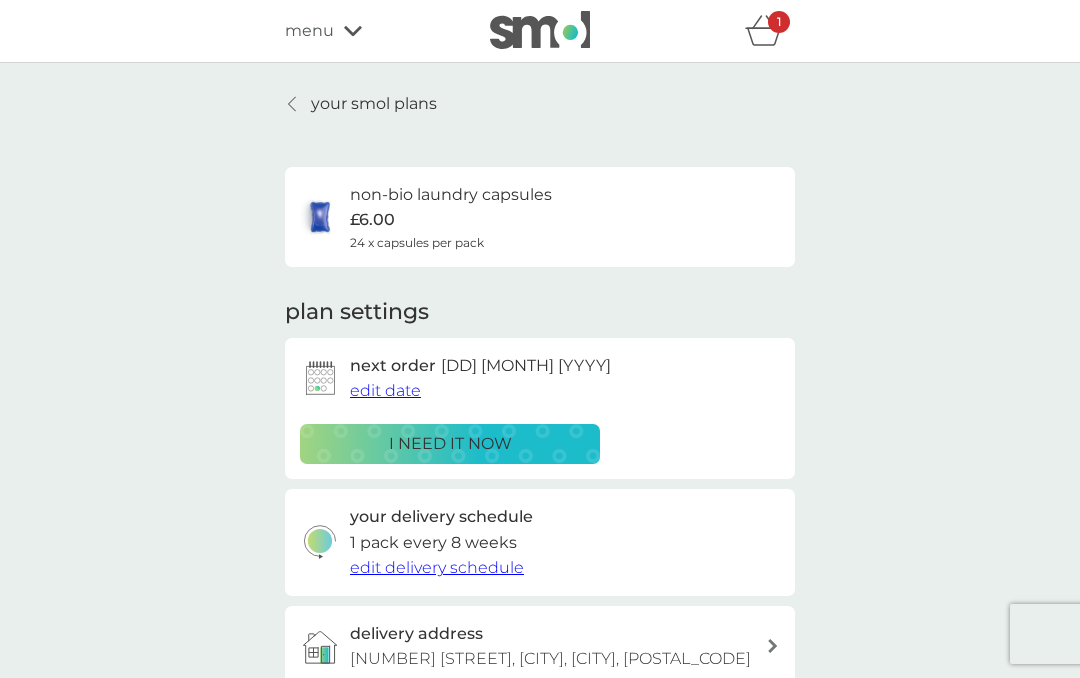 click on "1" at bounding box center (779, 22) 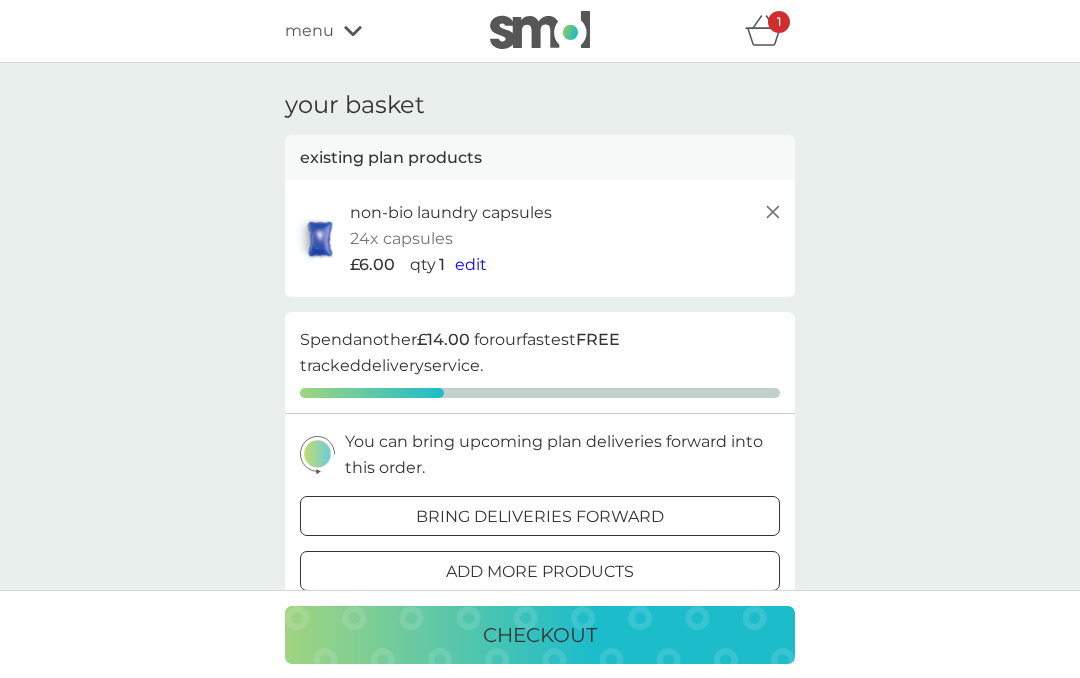 click 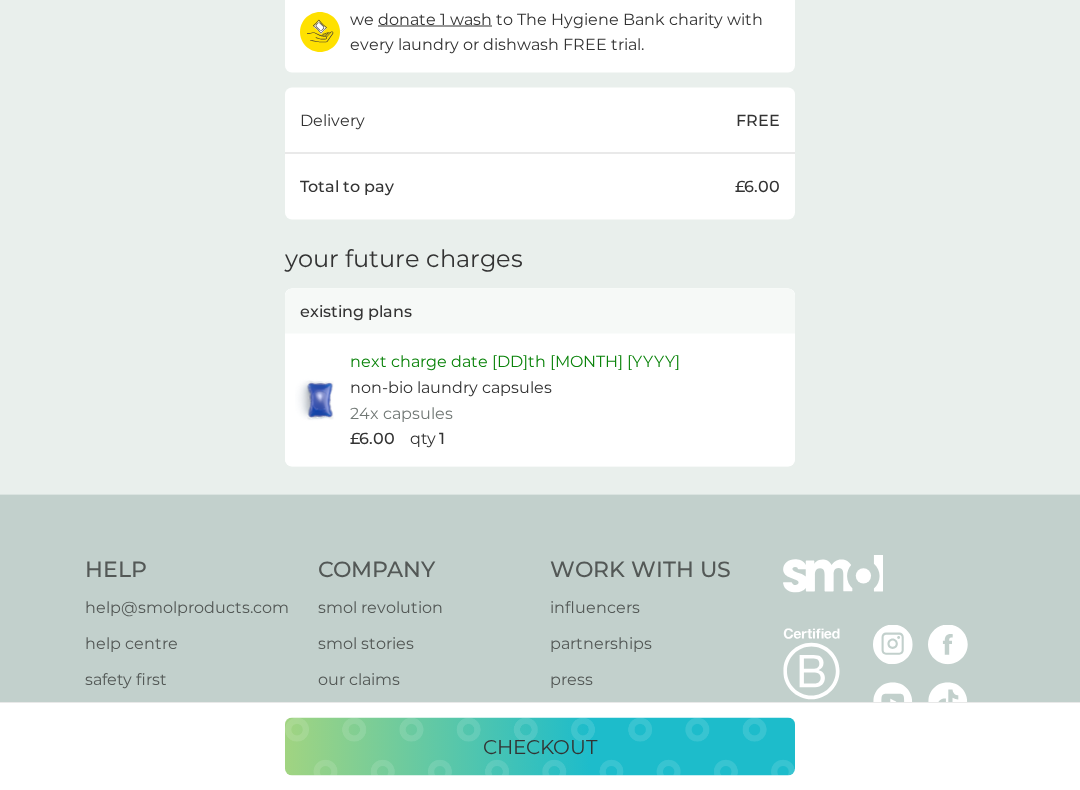 scroll, scrollTop: 630, scrollLeft: 0, axis: vertical 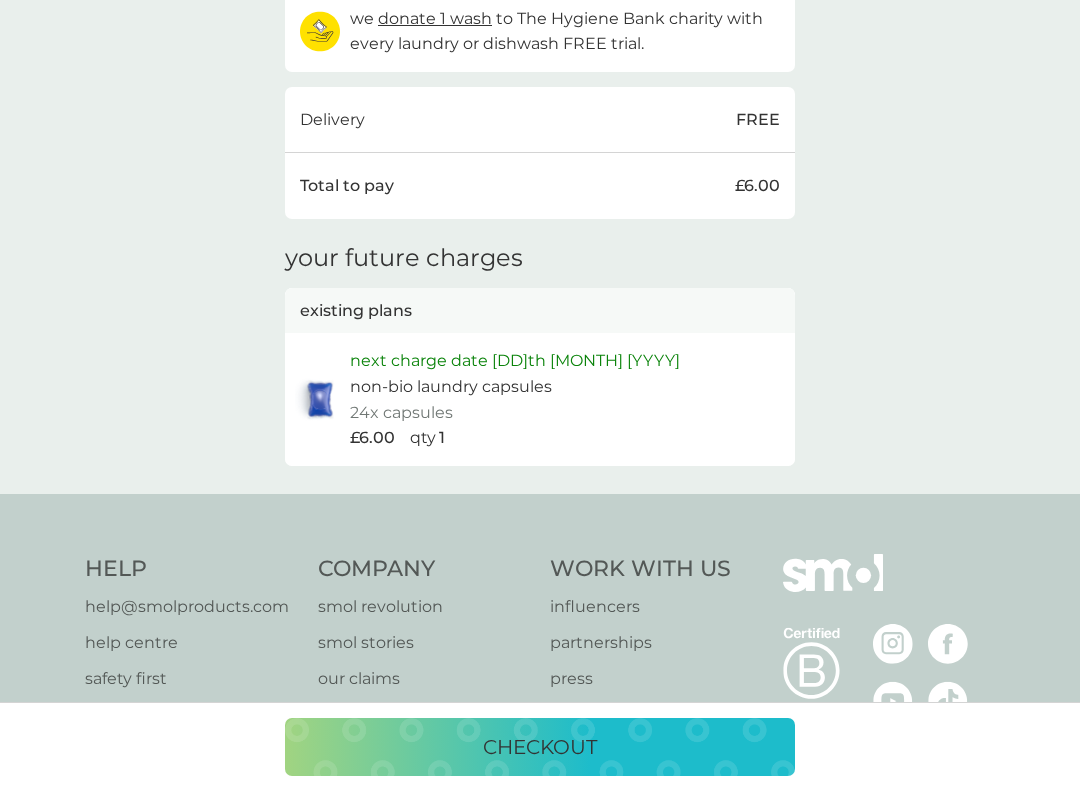 click on "next charge date 17th Oct 2025" at bounding box center [515, 361] 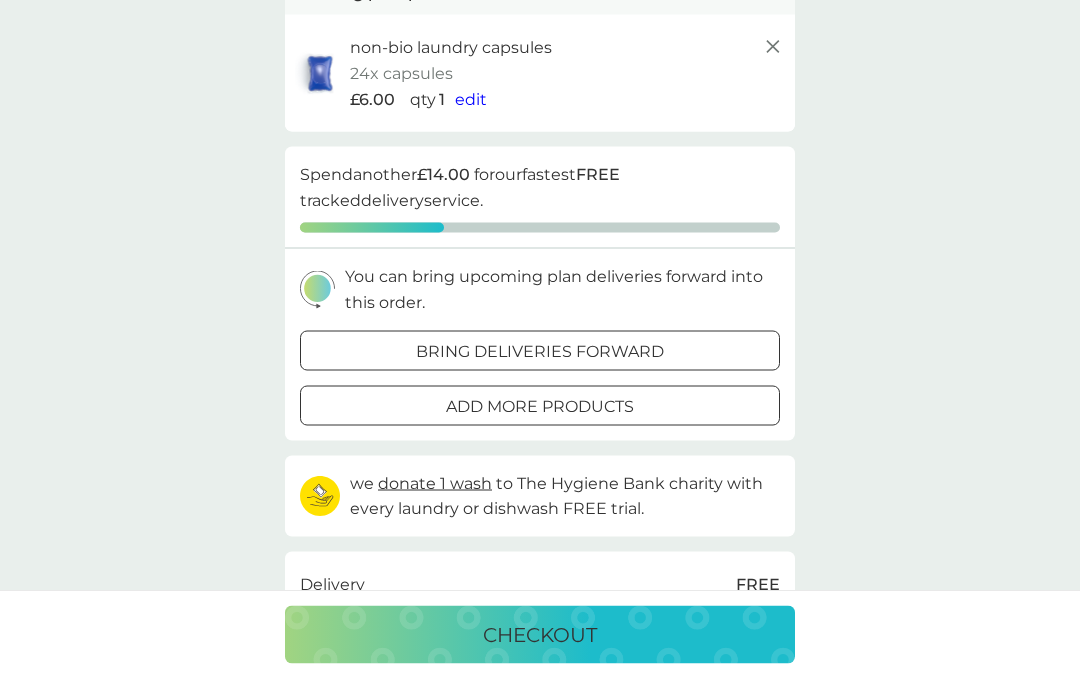 scroll, scrollTop: 163, scrollLeft: 0, axis: vertical 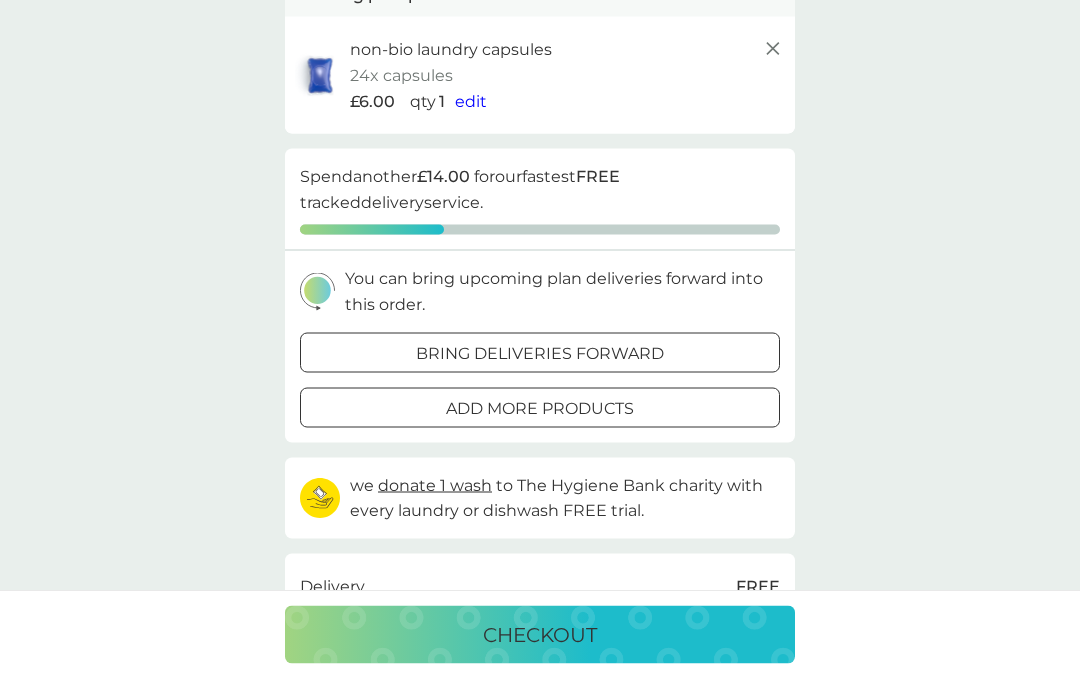 click on "bring deliveries forward" at bounding box center (540, 353) 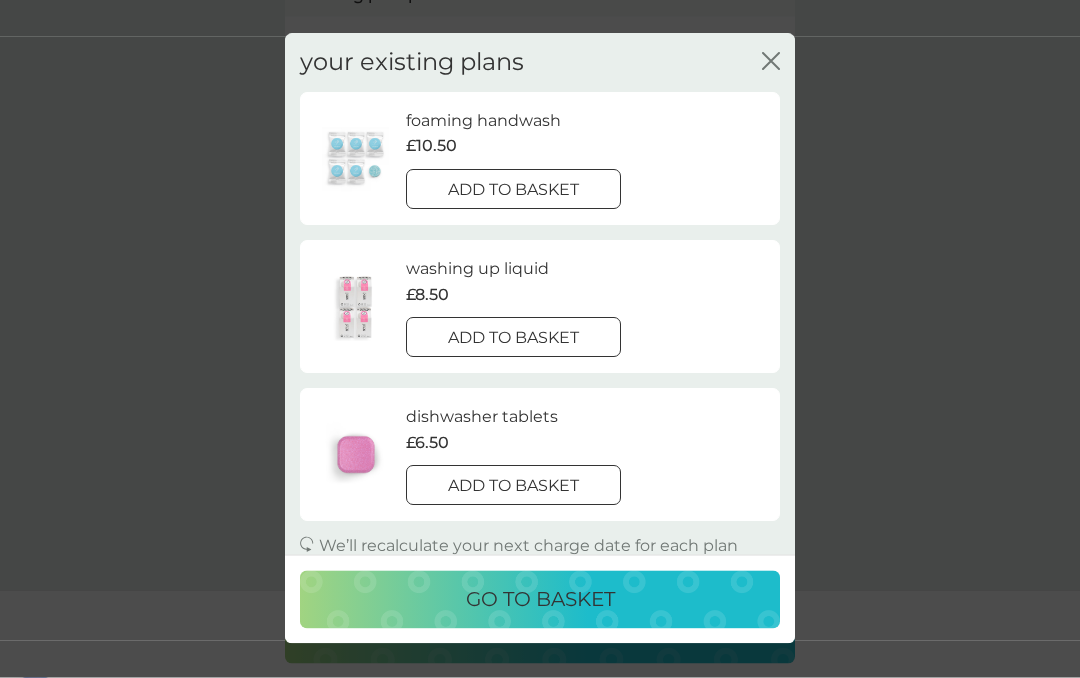 scroll, scrollTop: 164, scrollLeft: 0, axis: vertical 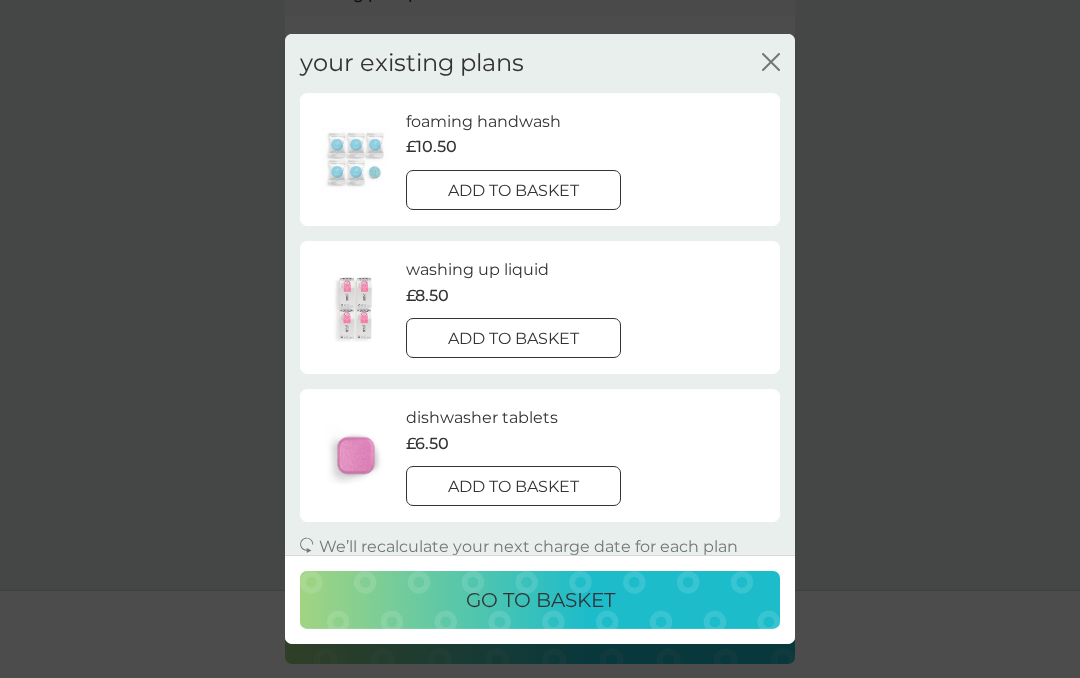 click on "go to basket" at bounding box center (540, 600) 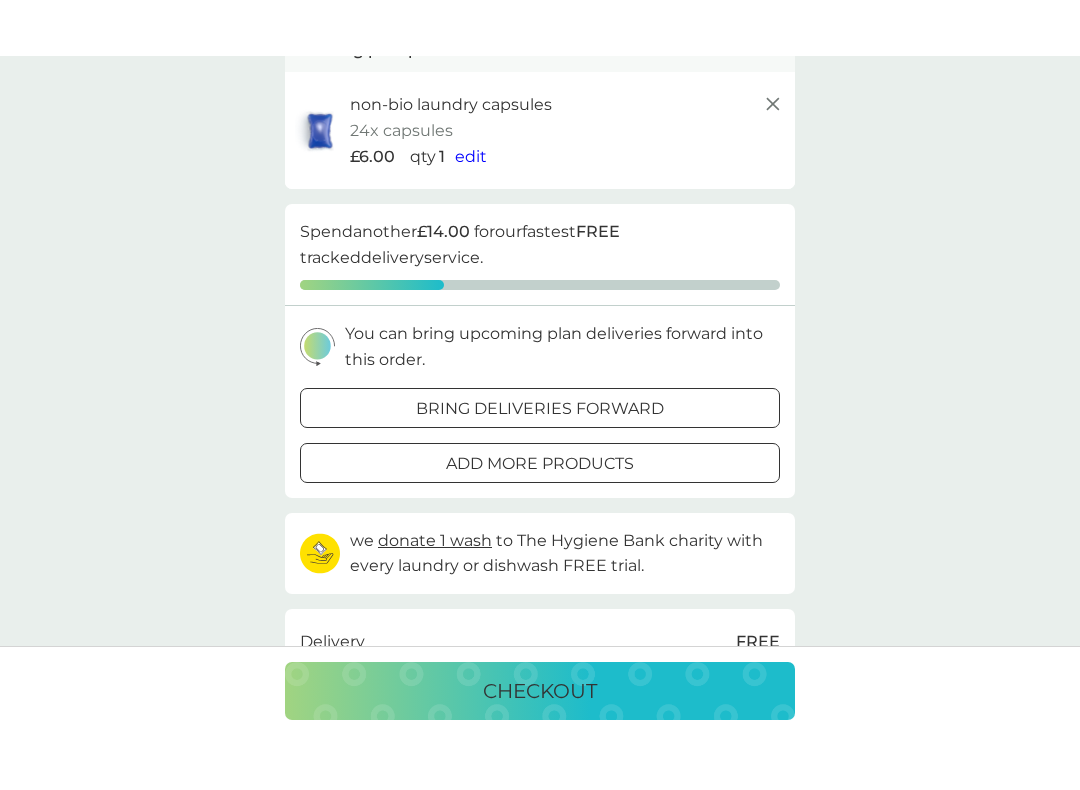 scroll, scrollTop: 0, scrollLeft: 0, axis: both 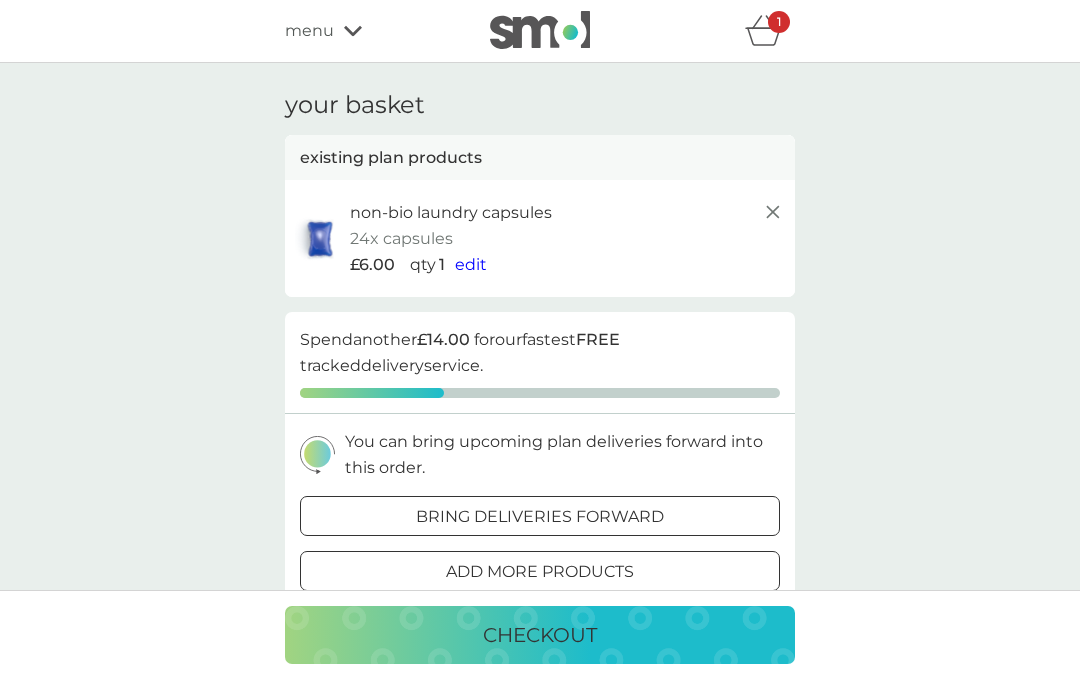 click 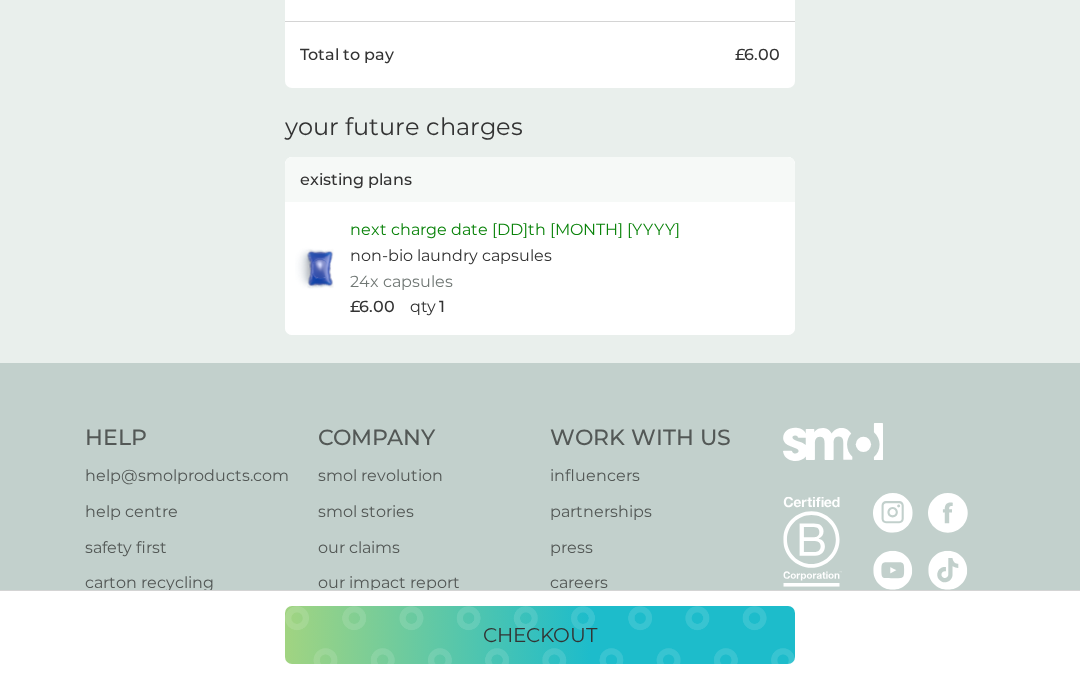 scroll, scrollTop: 882, scrollLeft: 0, axis: vertical 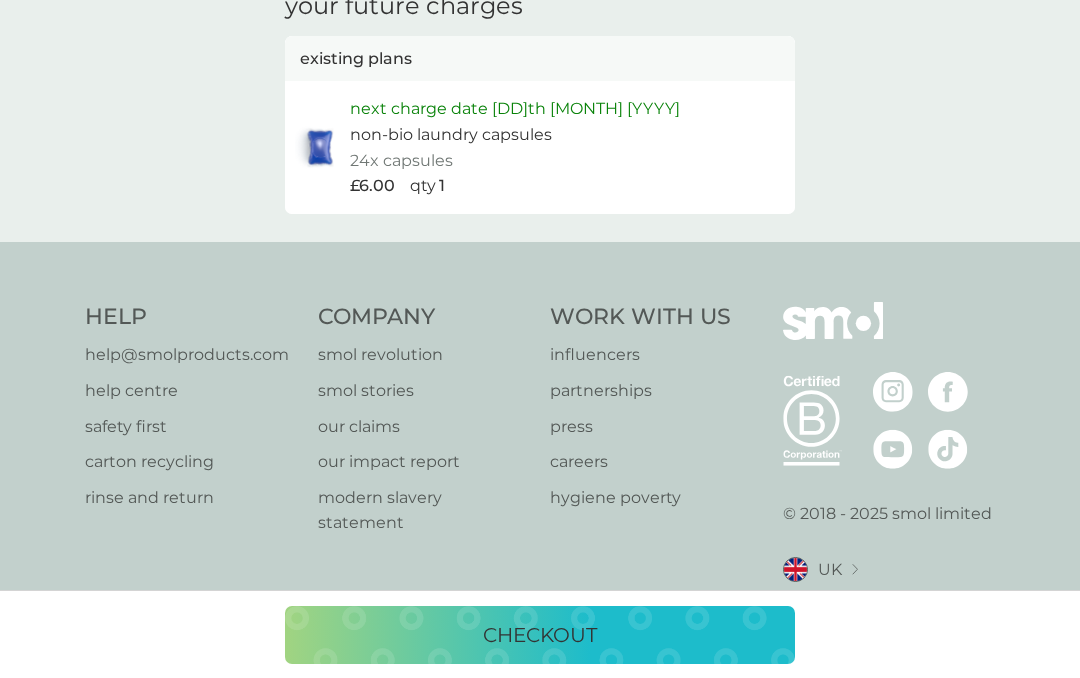 click on "checkout" at bounding box center (540, 635) 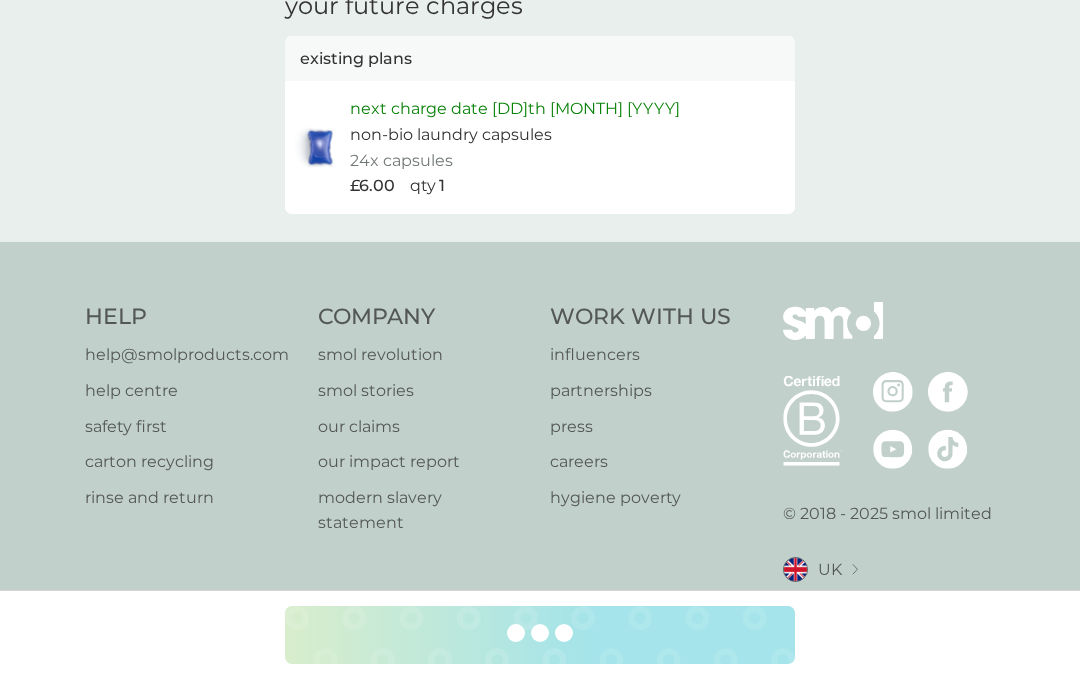 scroll, scrollTop: 0, scrollLeft: 0, axis: both 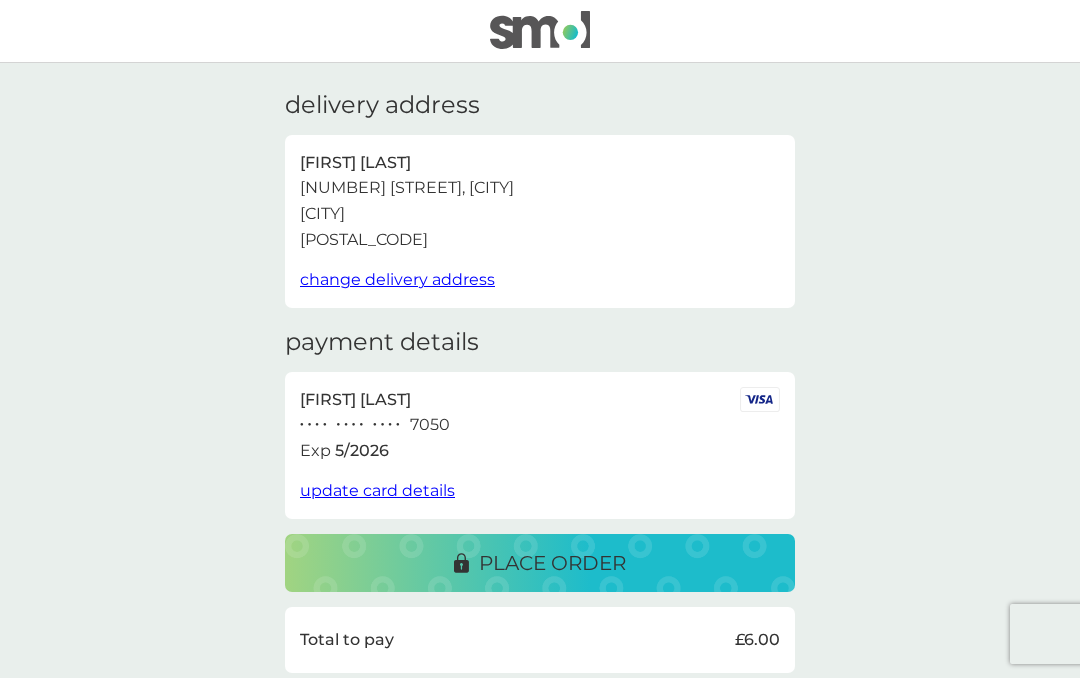 click on "place order" at bounding box center [552, 563] 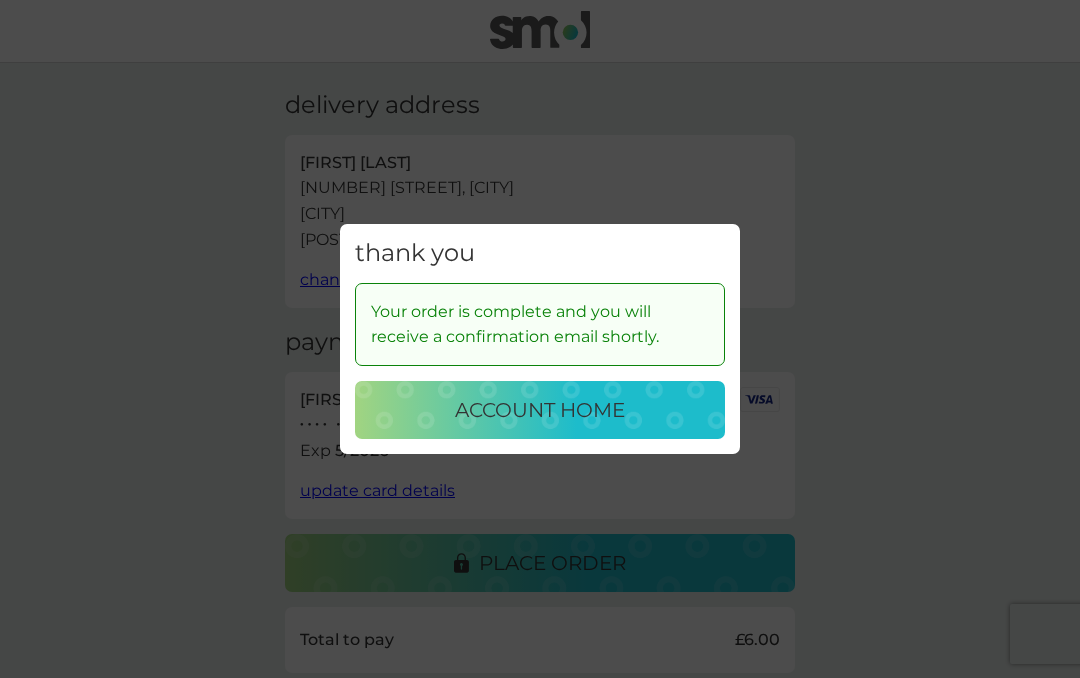 click on "account home" at bounding box center (540, 410) 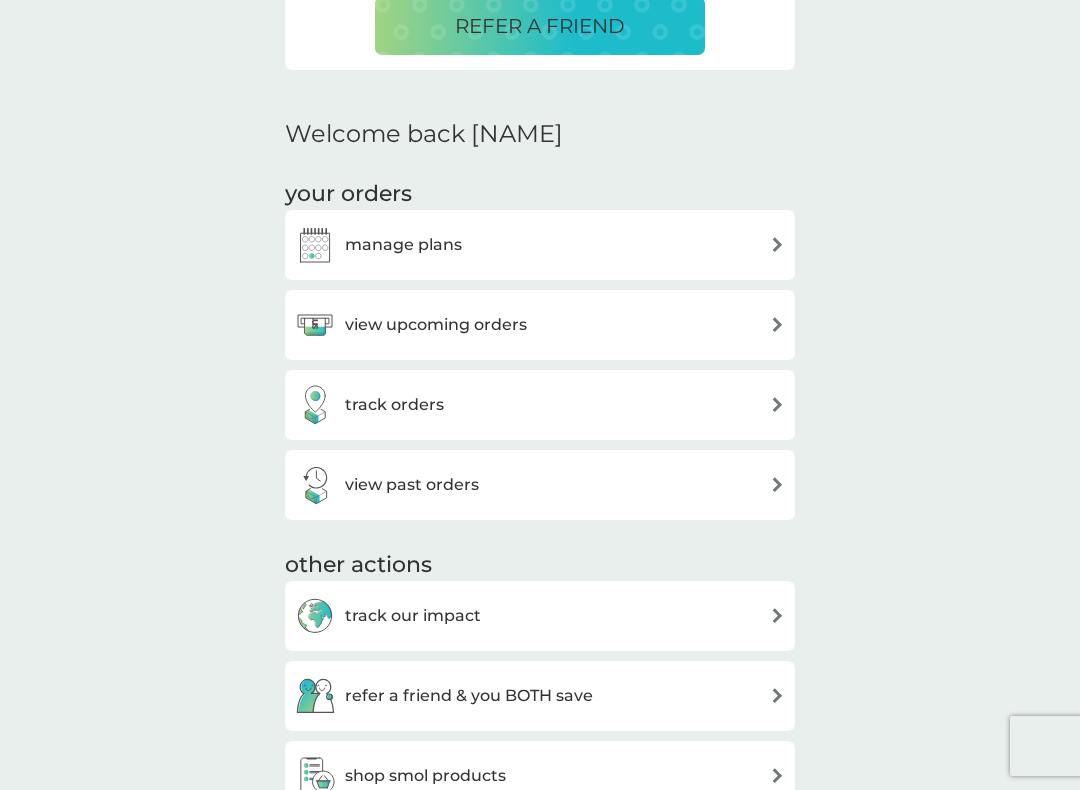 scroll, scrollTop: 517, scrollLeft: 0, axis: vertical 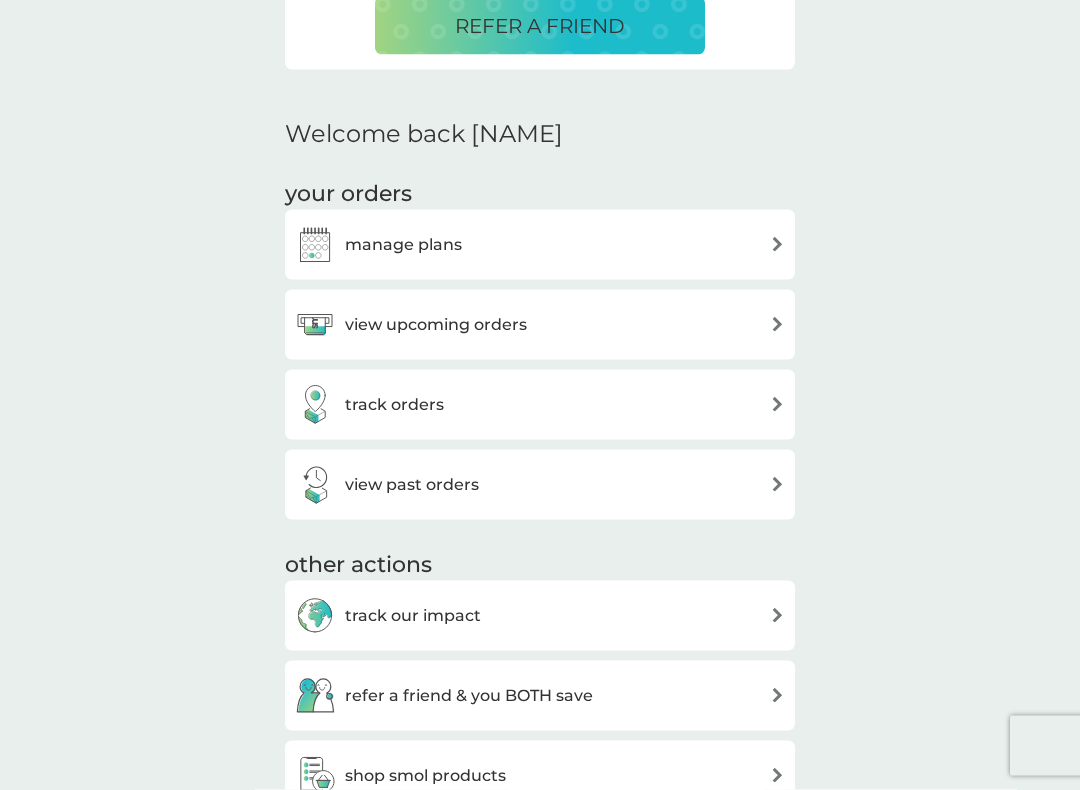 click on "manage plans" at bounding box center (540, 245) 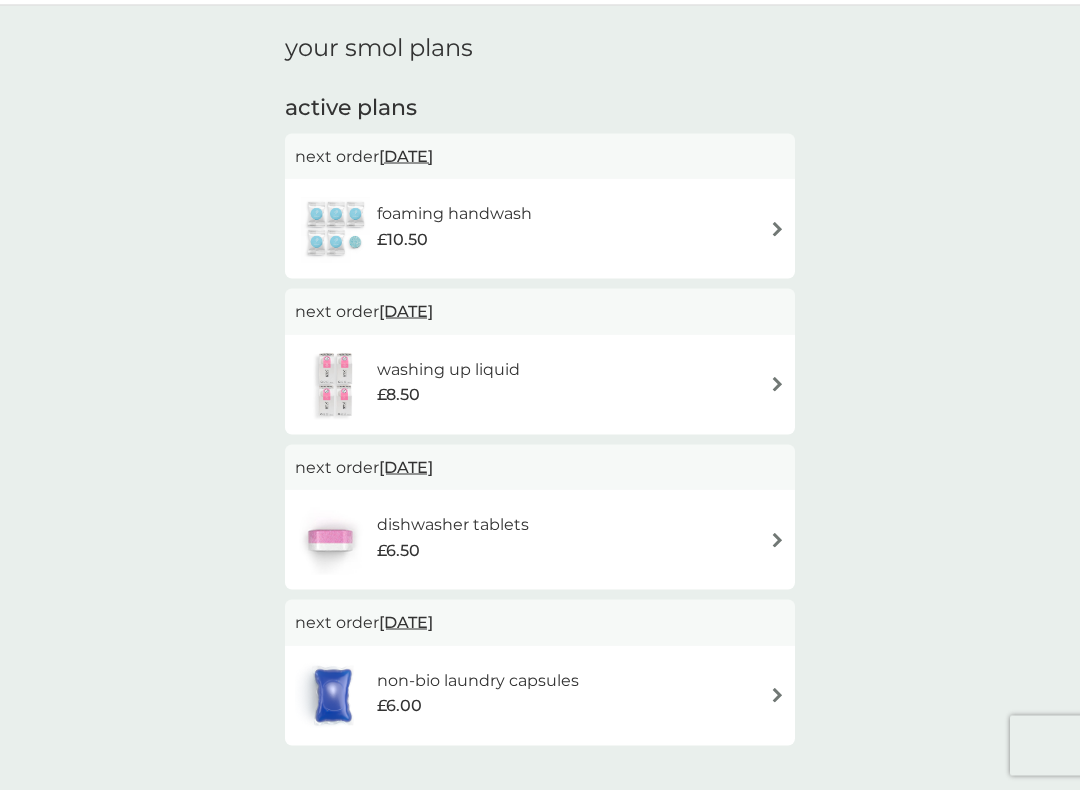 scroll, scrollTop: 58, scrollLeft: 0, axis: vertical 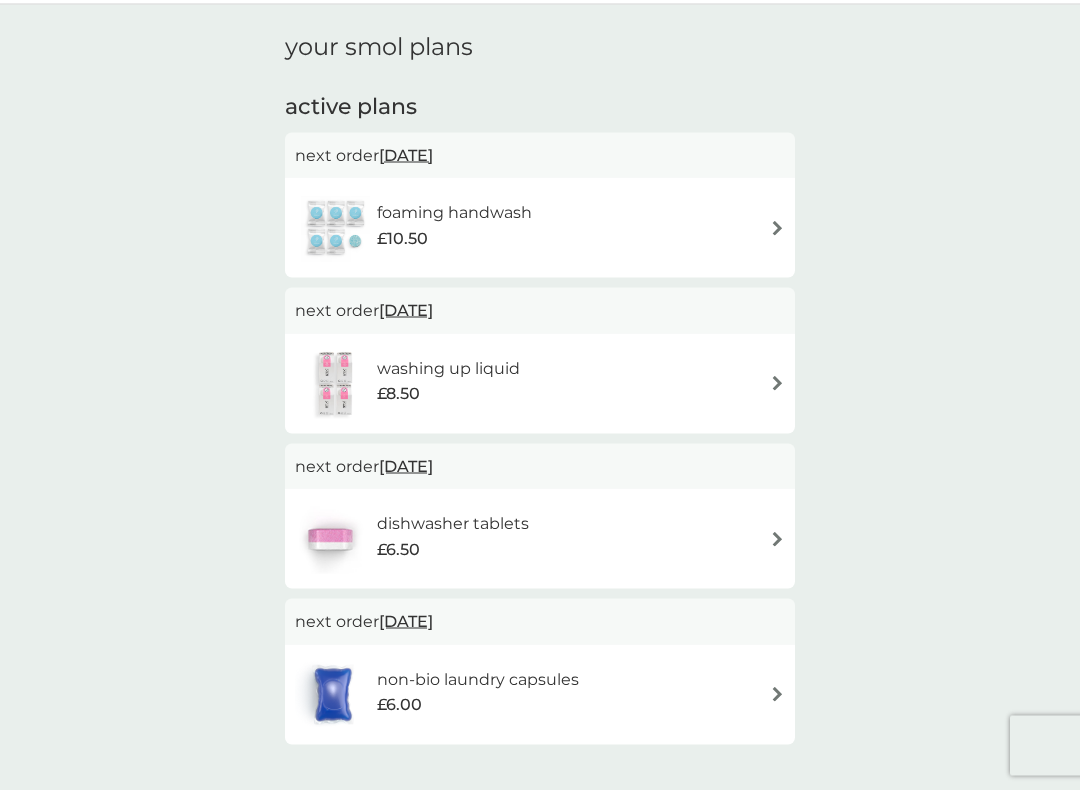 click on "foaming handwash £10.50" at bounding box center [540, 228] 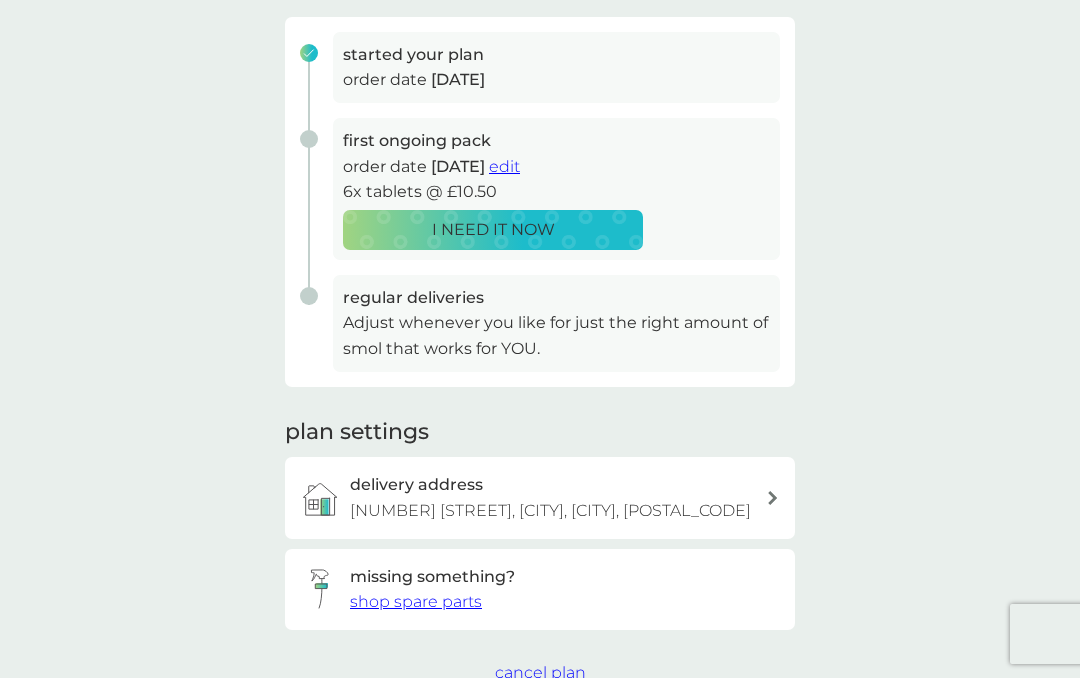 scroll, scrollTop: 270, scrollLeft: 0, axis: vertical 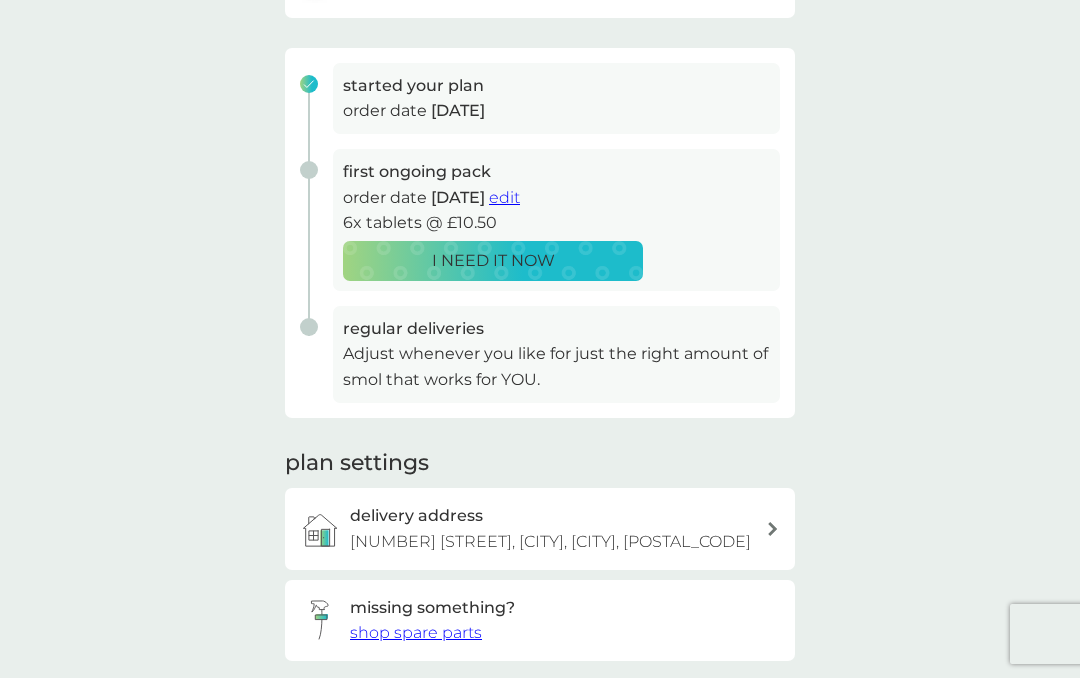 click on "edit" at bounding box center (504, 197) 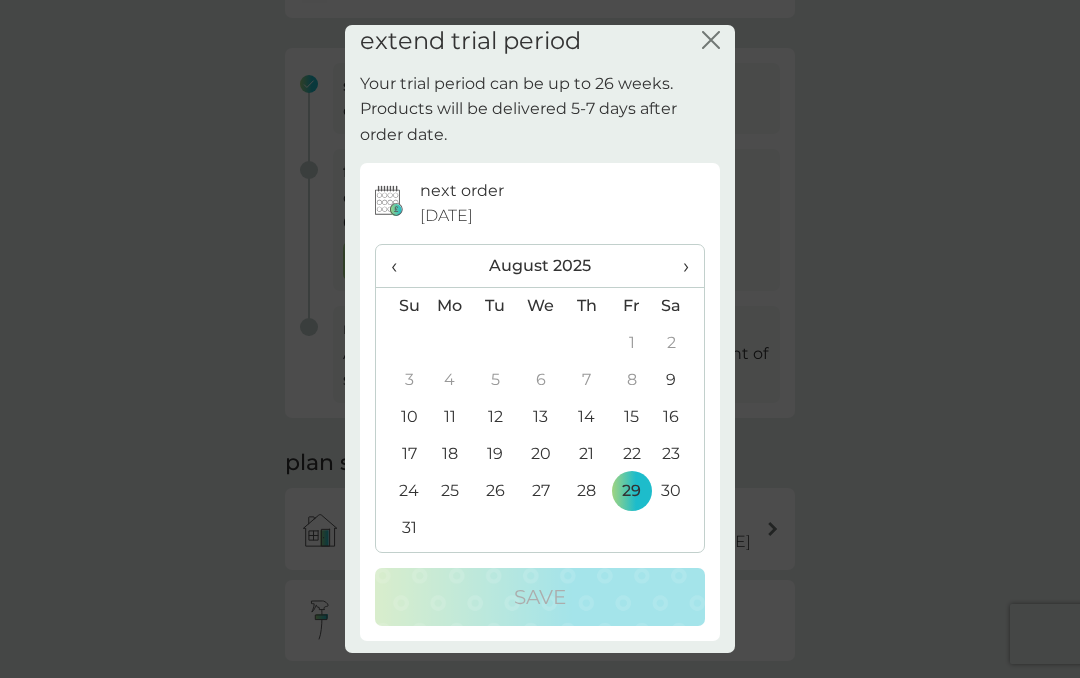 click on "›" at bounding box center [679, 266] 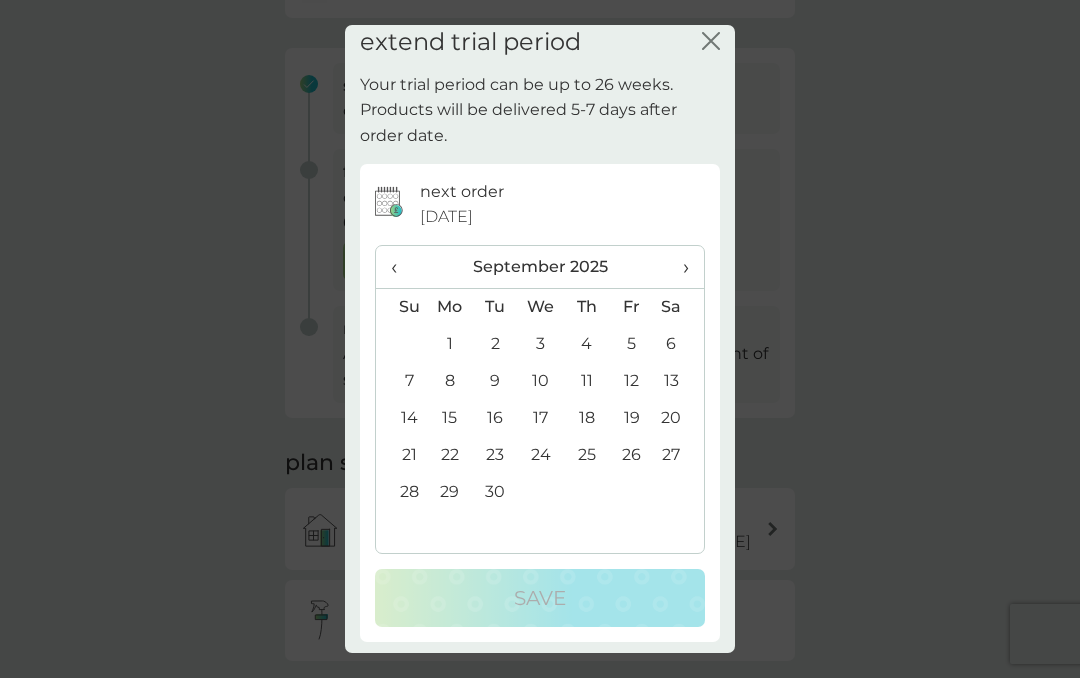 click on "30" at bounding box center [495, 492] 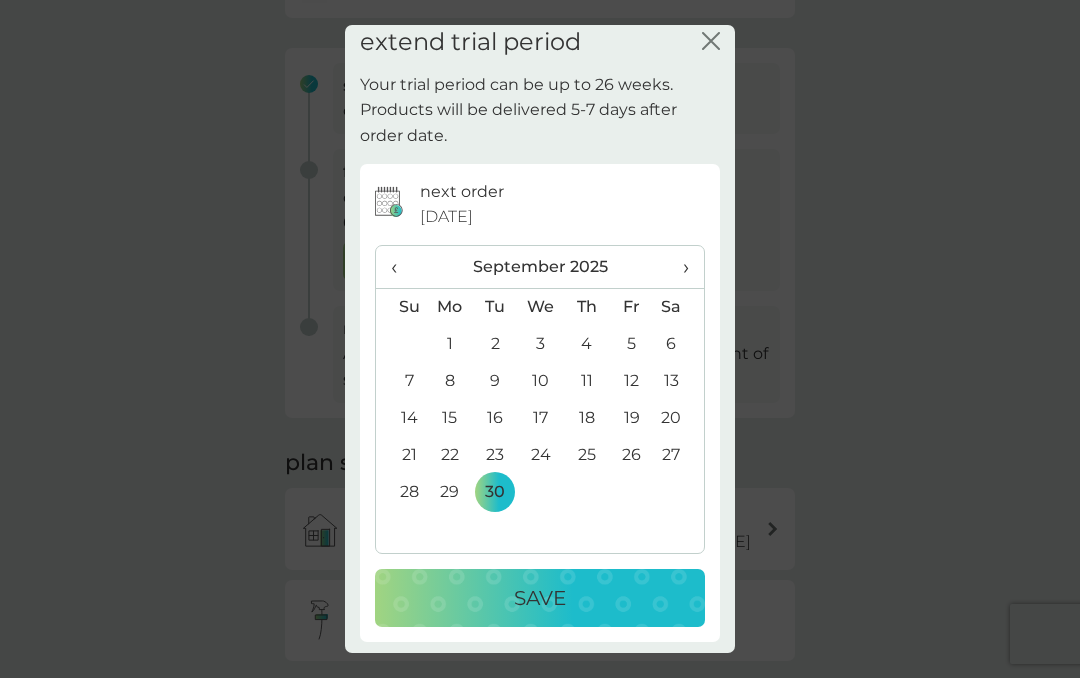 click on "Save" at bounding box center (540, 598) 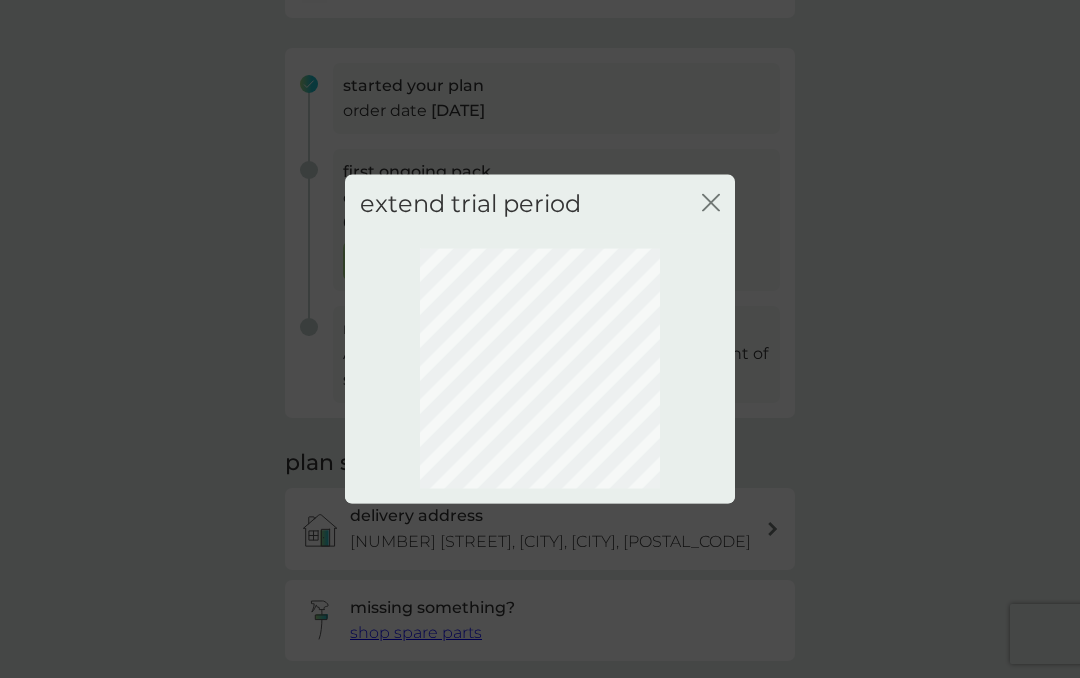 scroll, scrollTop: 0, scrollLeft: 0, axis: both 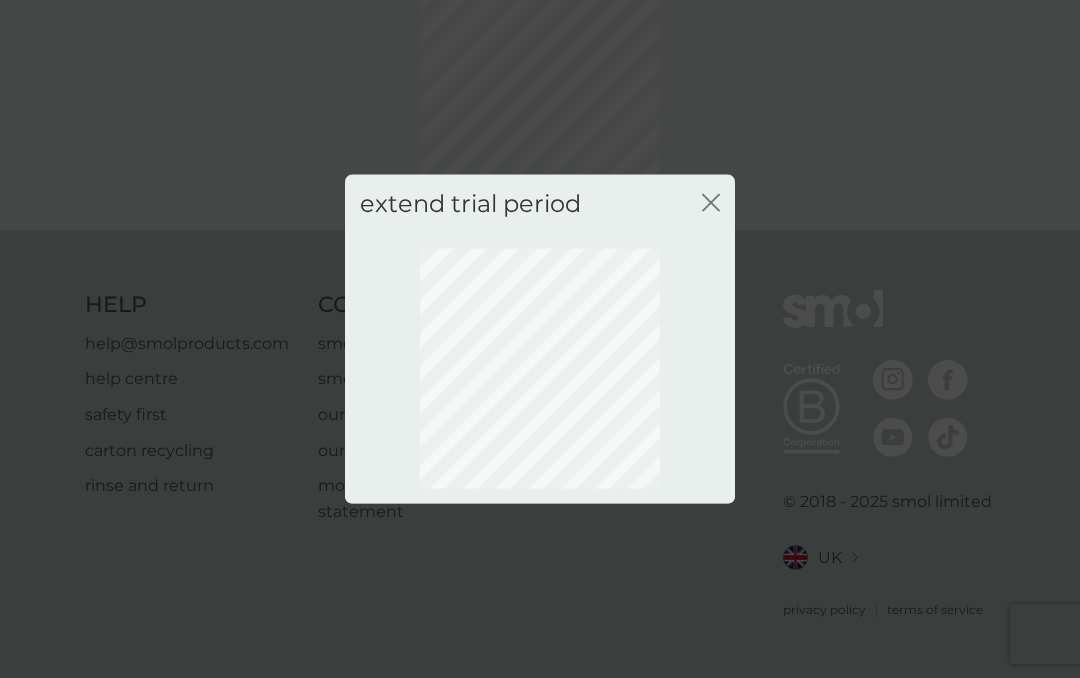 click on "close" 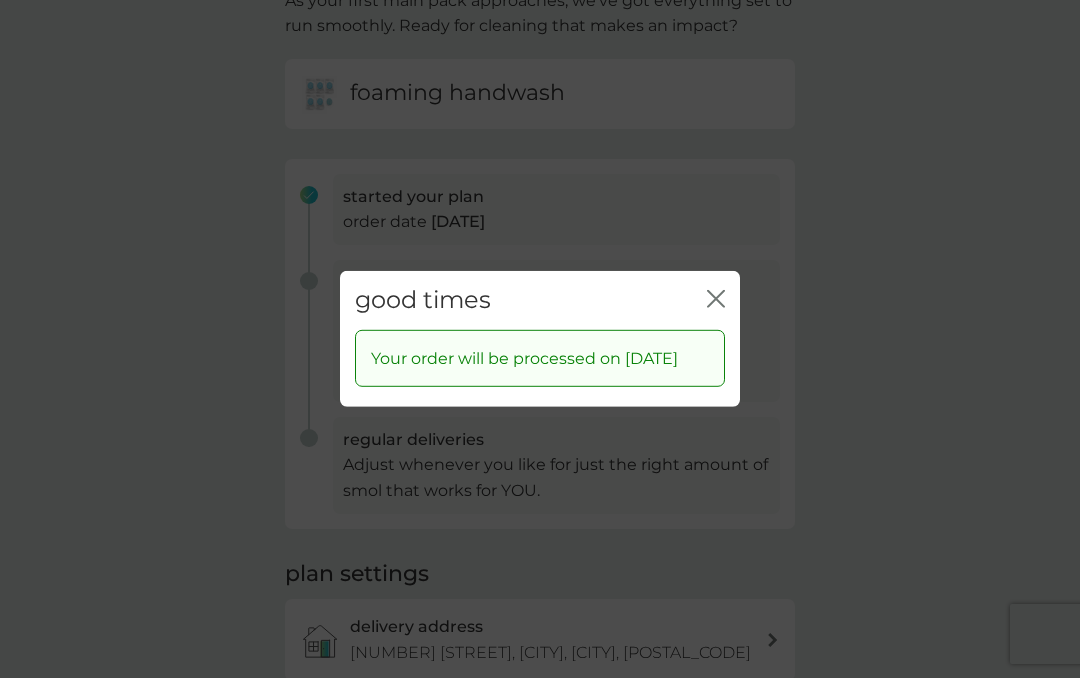 click on "good times close" at bounding box center [540, 300] 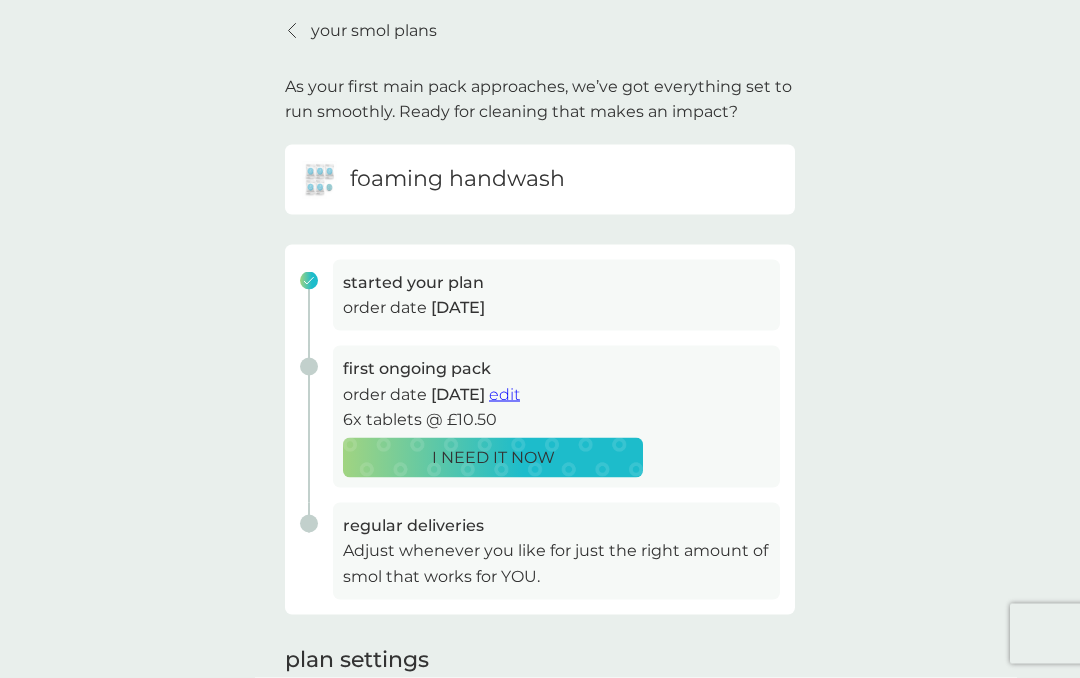 scroll, scrollTop: 0, scrollLeft: 0, axis: both 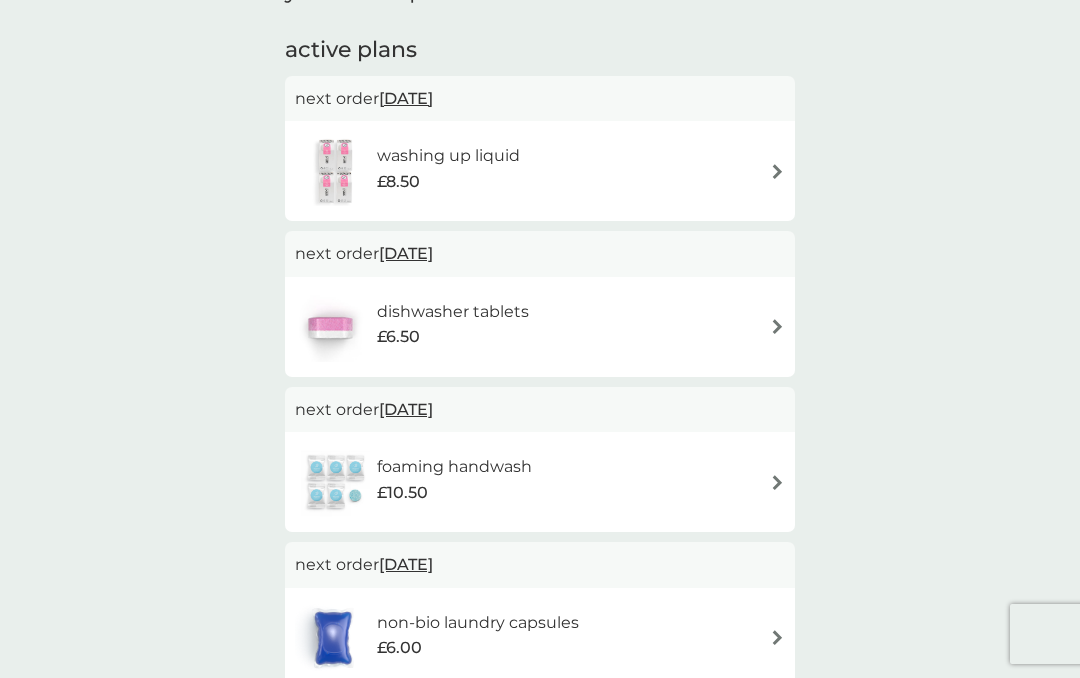 click at bounding box center [777, 326] 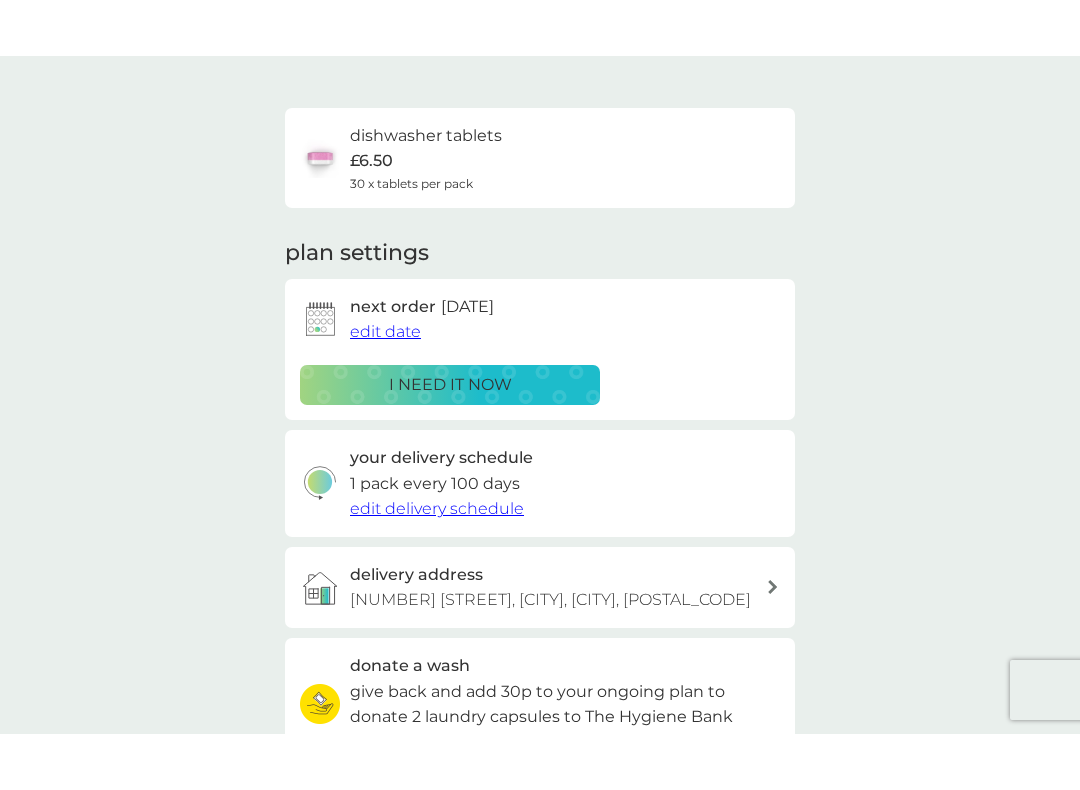 scroll, scrollTop: 0, scrollLeft: 0, axis: both 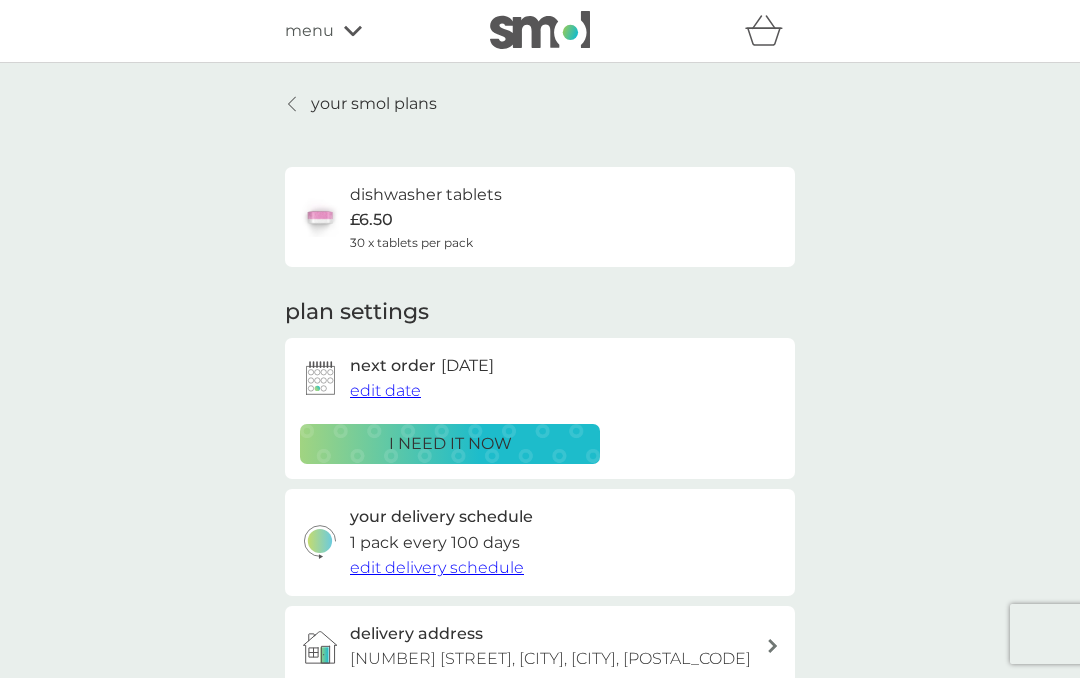 click on "edit date" at bounding box center [385, 390] 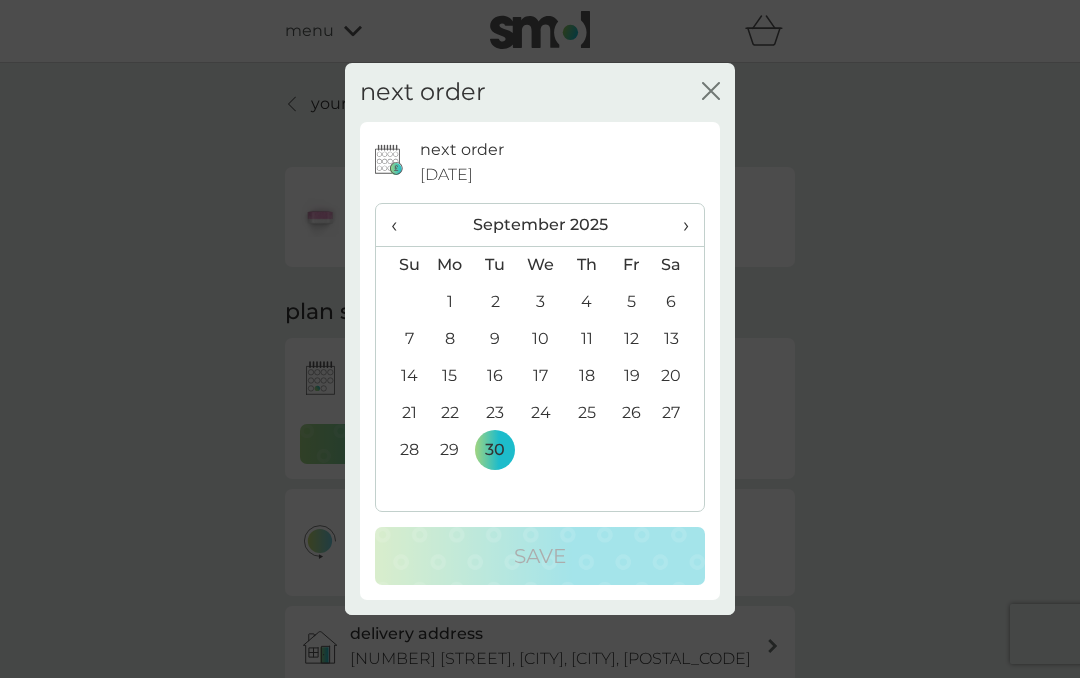 click on "›" at bounding box center (679, 225) 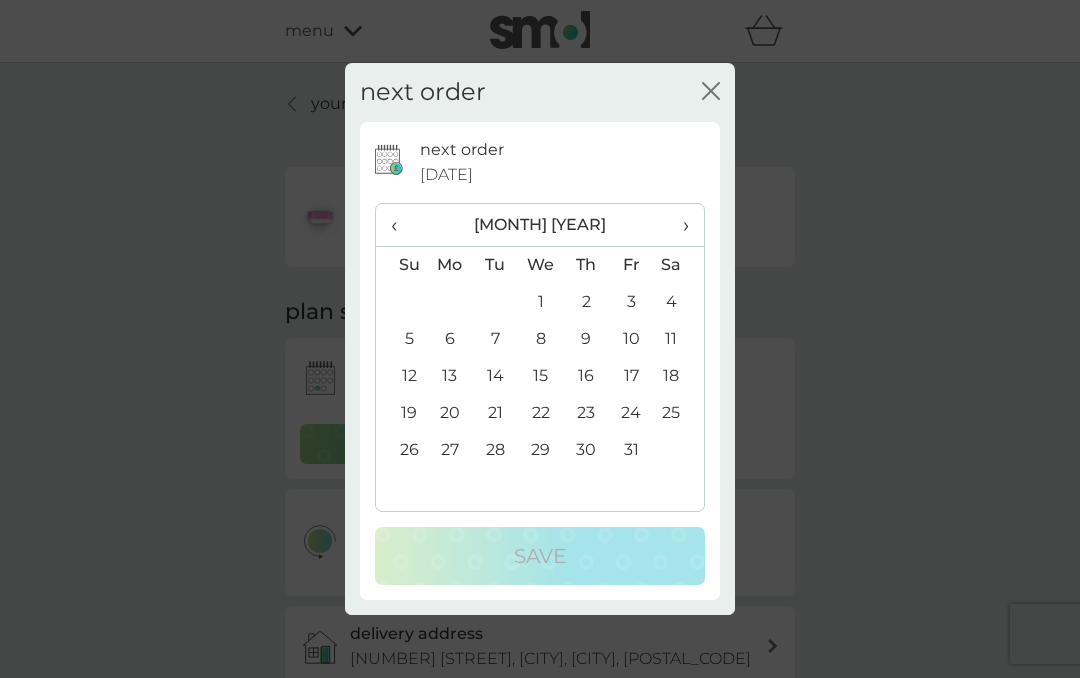 click on "31" at bounding box center [631, 450] 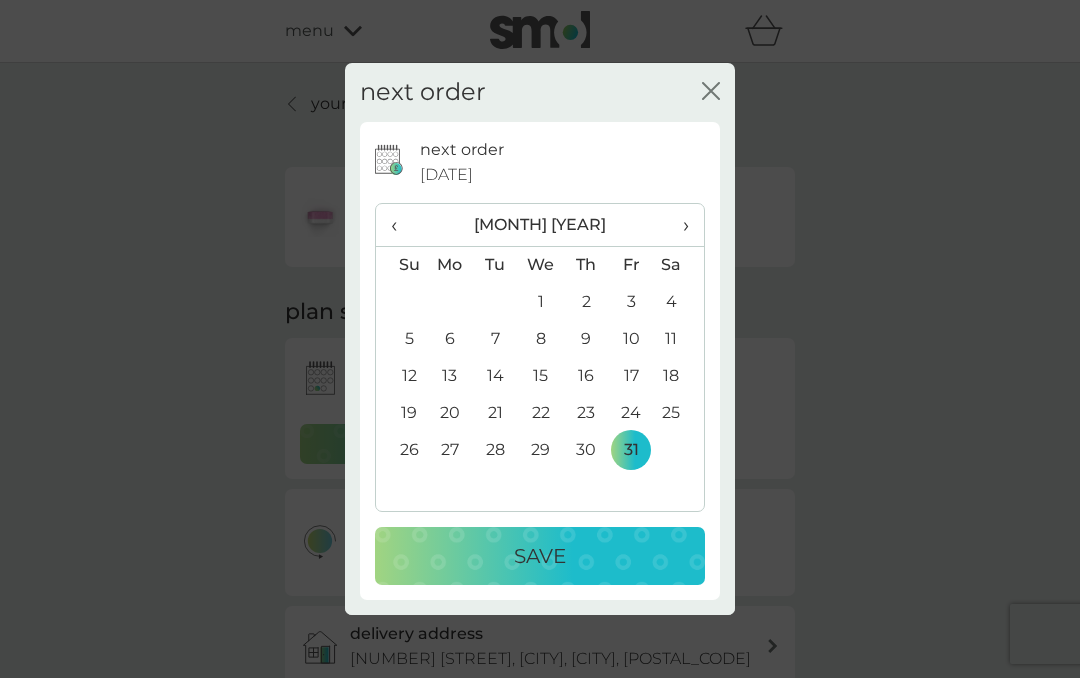 click on "Save" at bounding box center (540, 556) 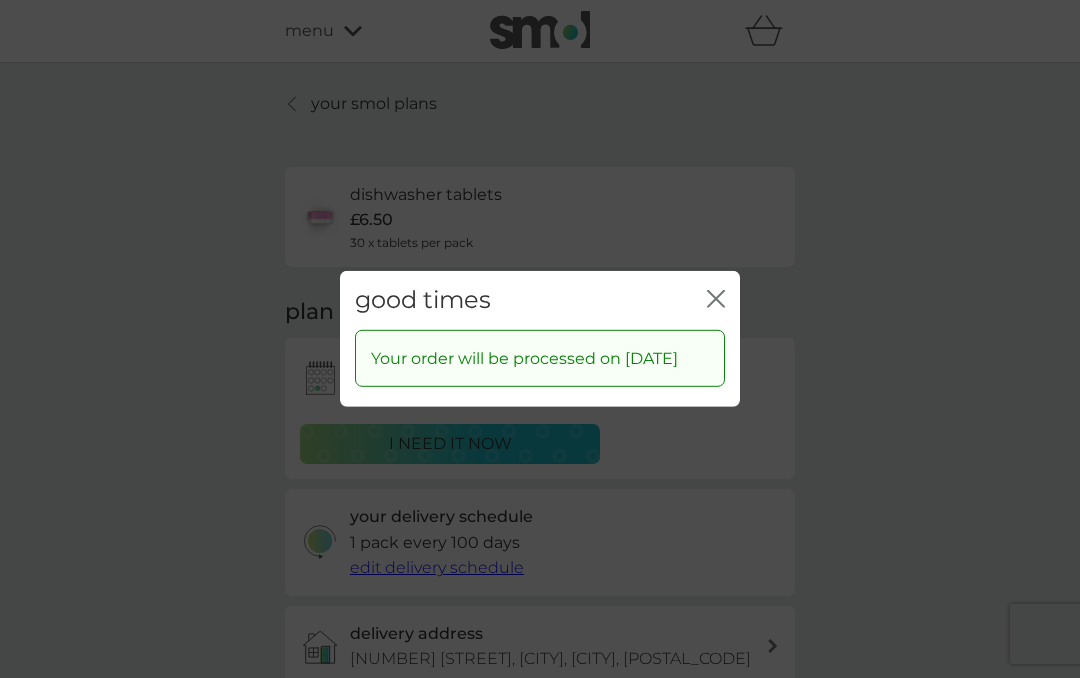 click on "close" 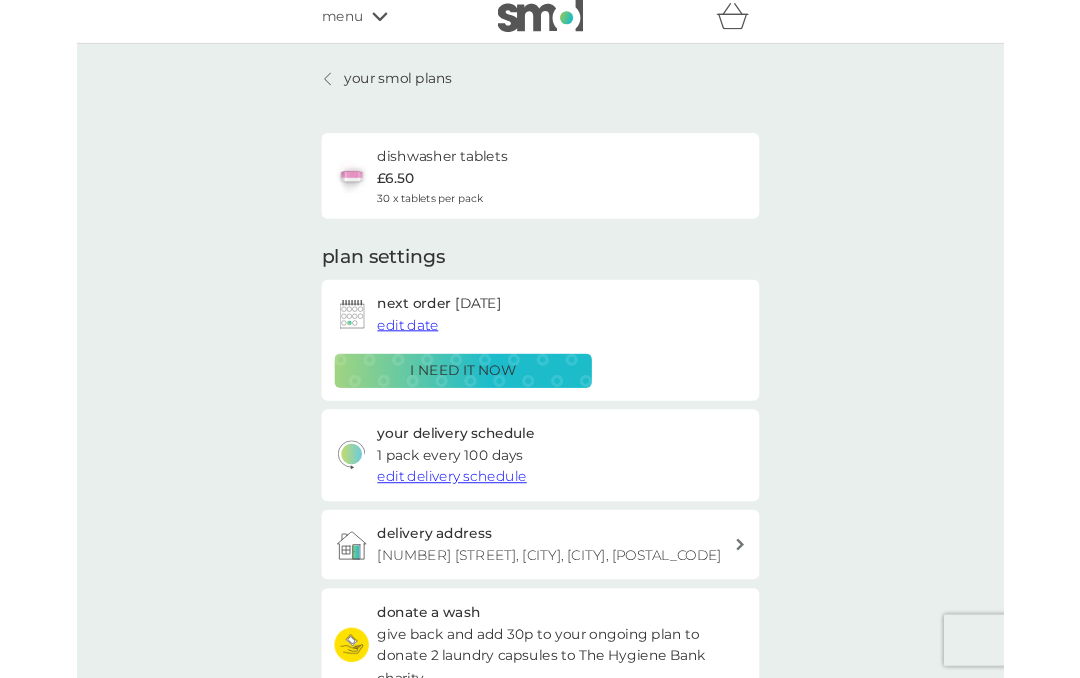 scroll, scrollTop: 0, scrollLeft: 0, axis: both 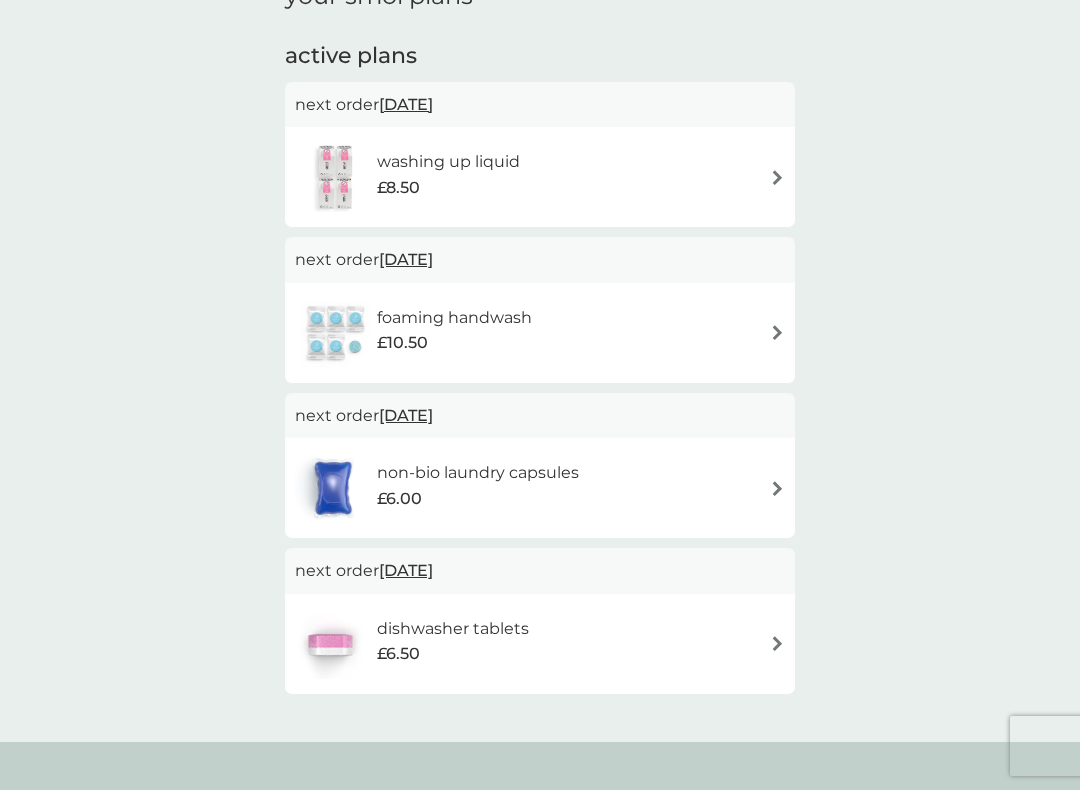 click at bounding box center (777, 332) 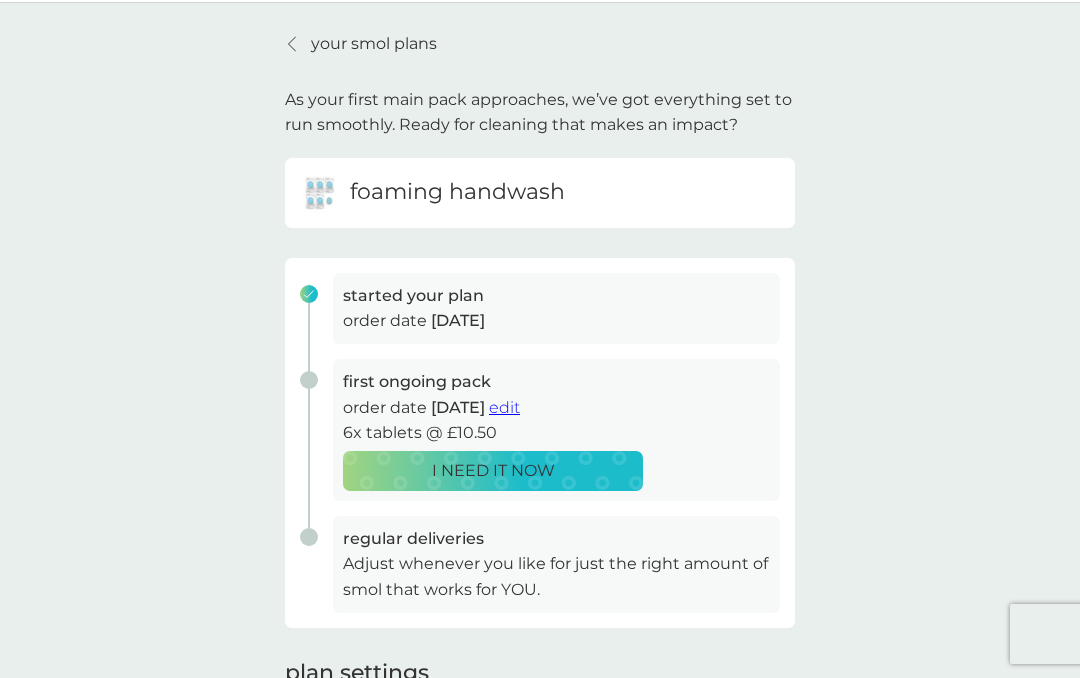 scroll, scrollTop: 0, scrollLeft: 0, axis: both 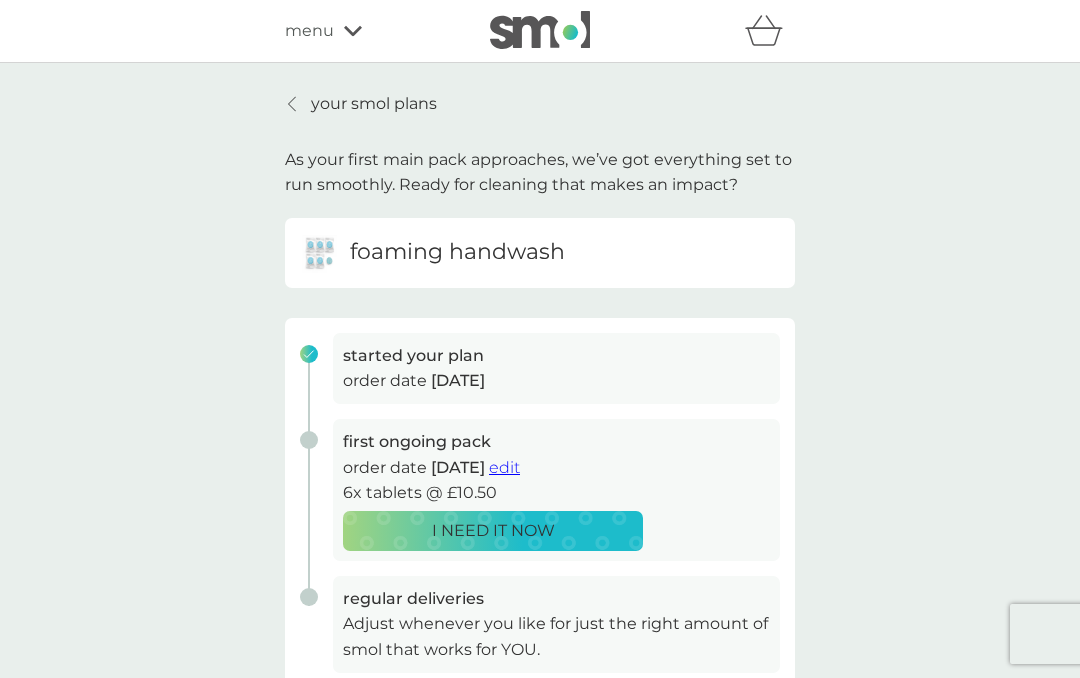 click on "order date   18 Jun 2025" at bounding box center (556, 381) 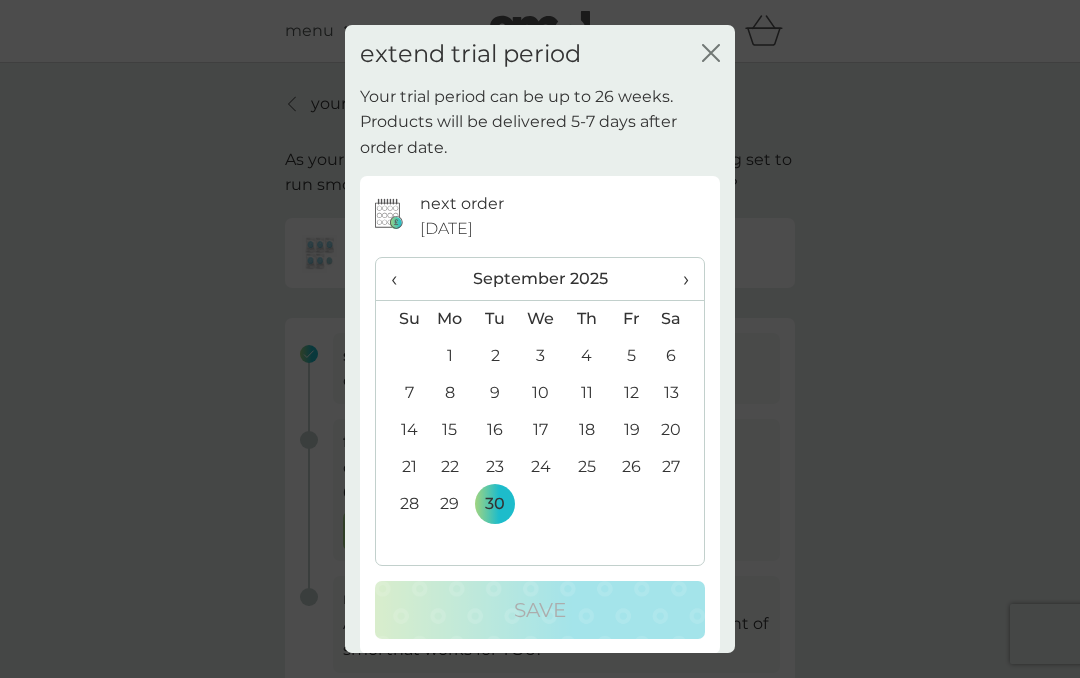 click on "›" at bounding box center (679, 279) 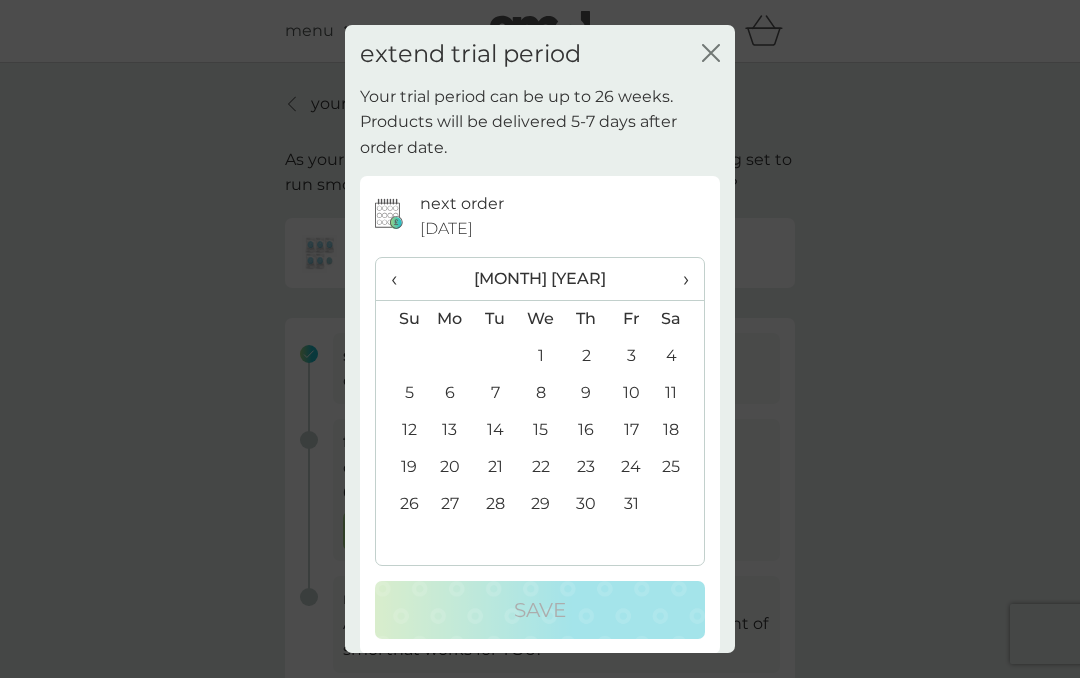 click on "31" at bounding box center (631, 504) 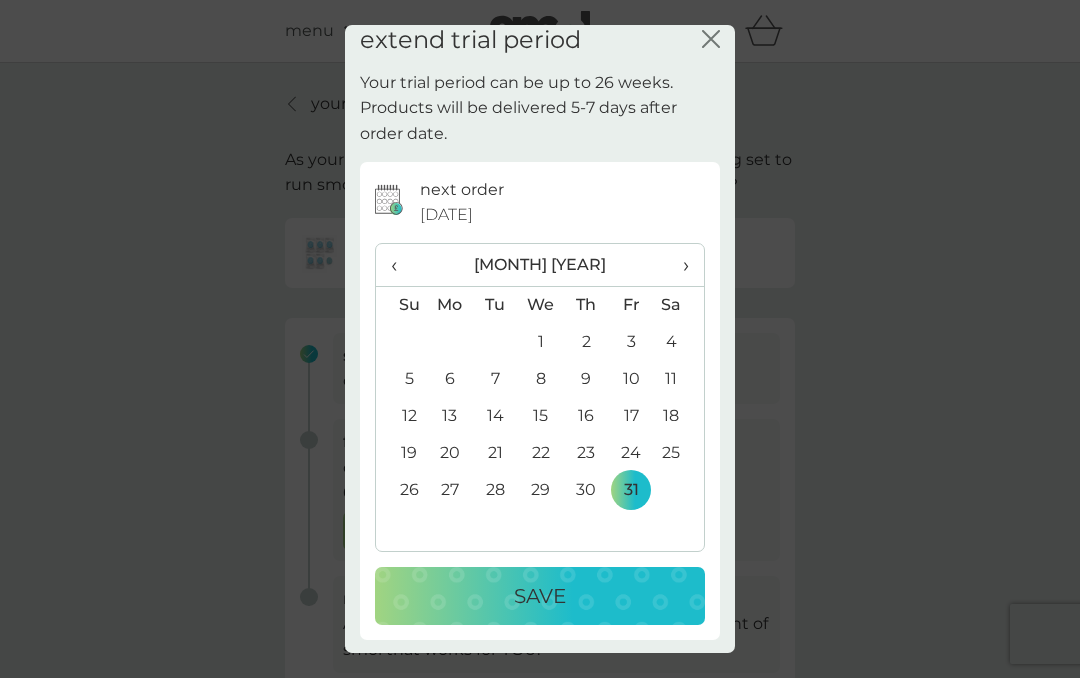 scroll, scrollTop: 13, scrollLeft: 0, axis: vertical 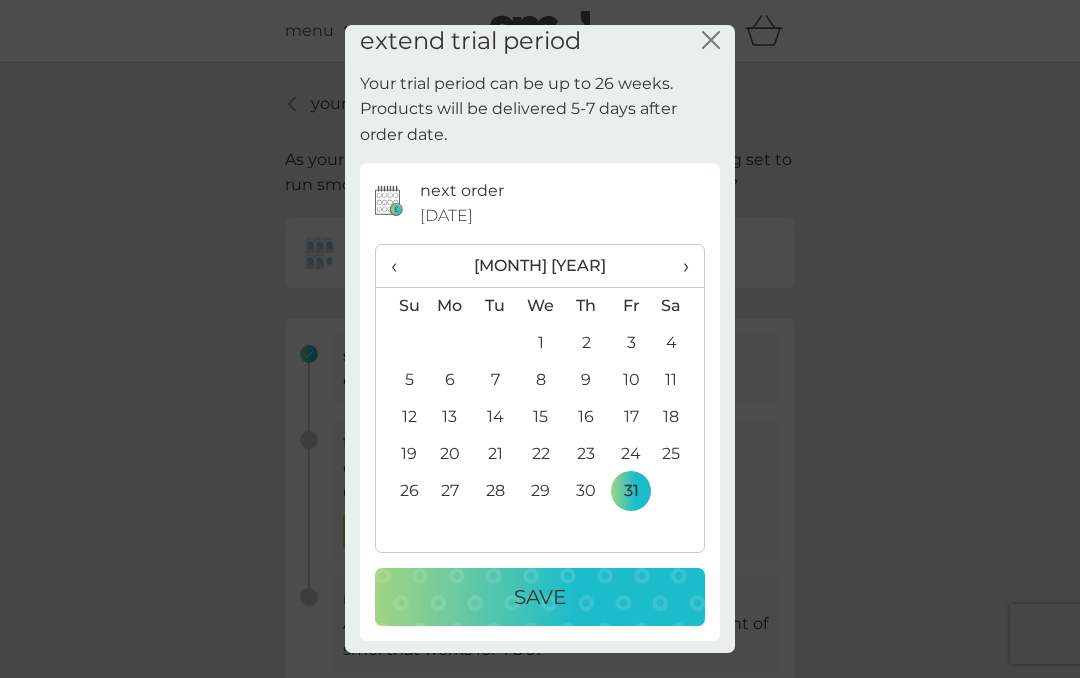 click on "Save" at bounding box center [540, 597] 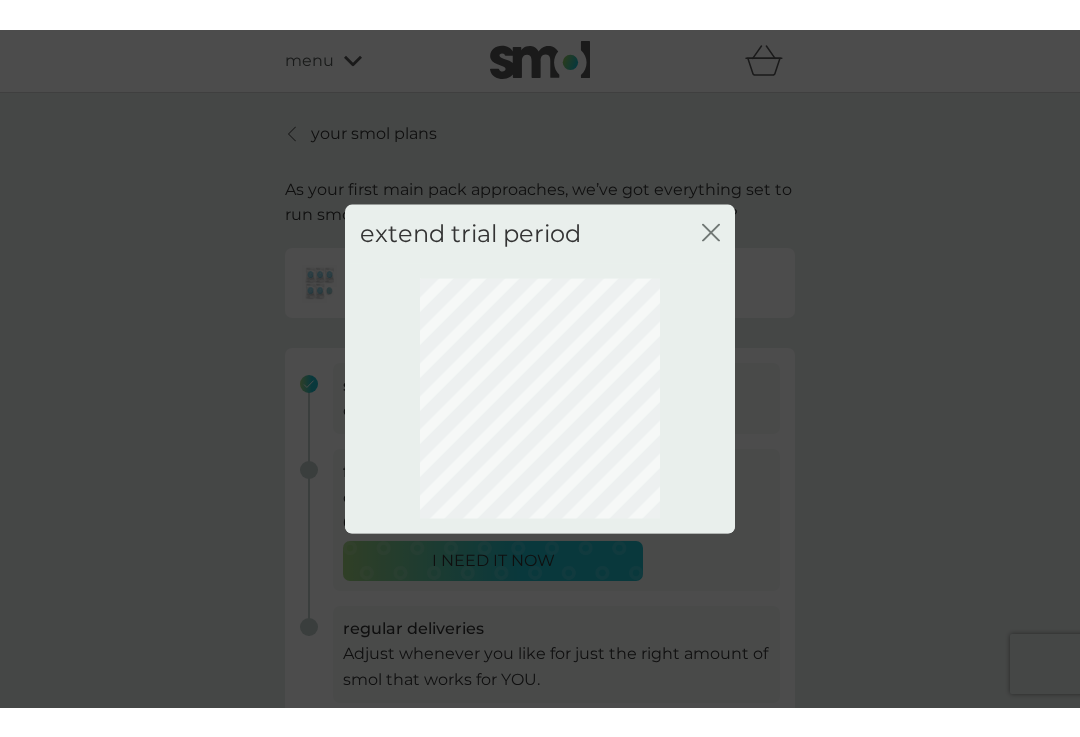 scroll, scrollTop: 0, scrollLeft: 0, axis: both 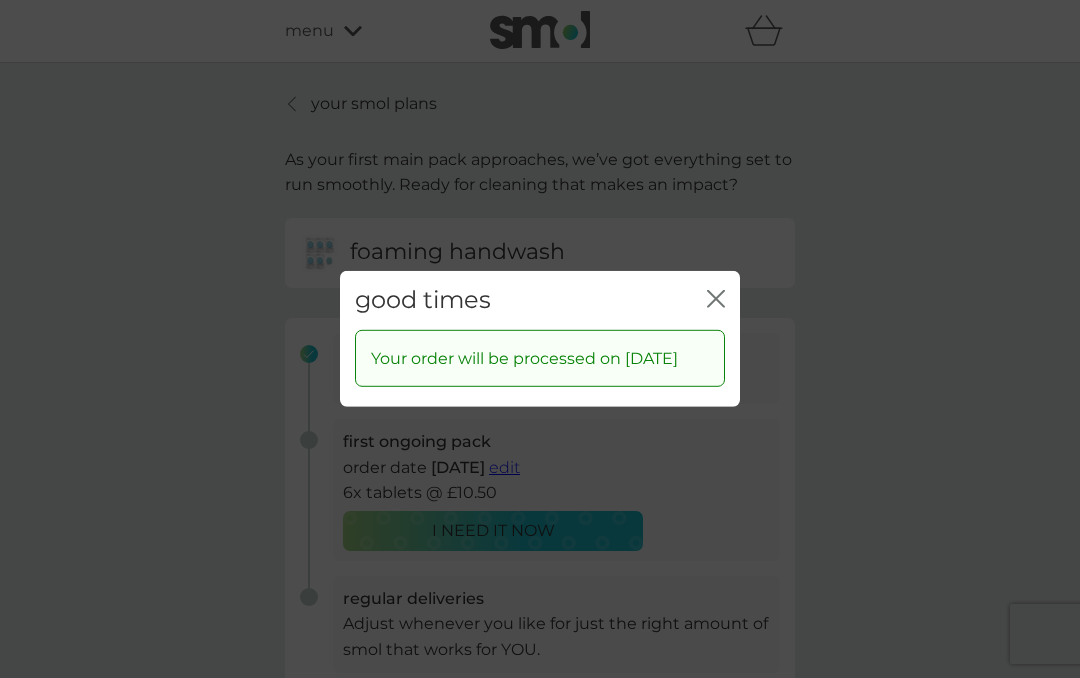 click 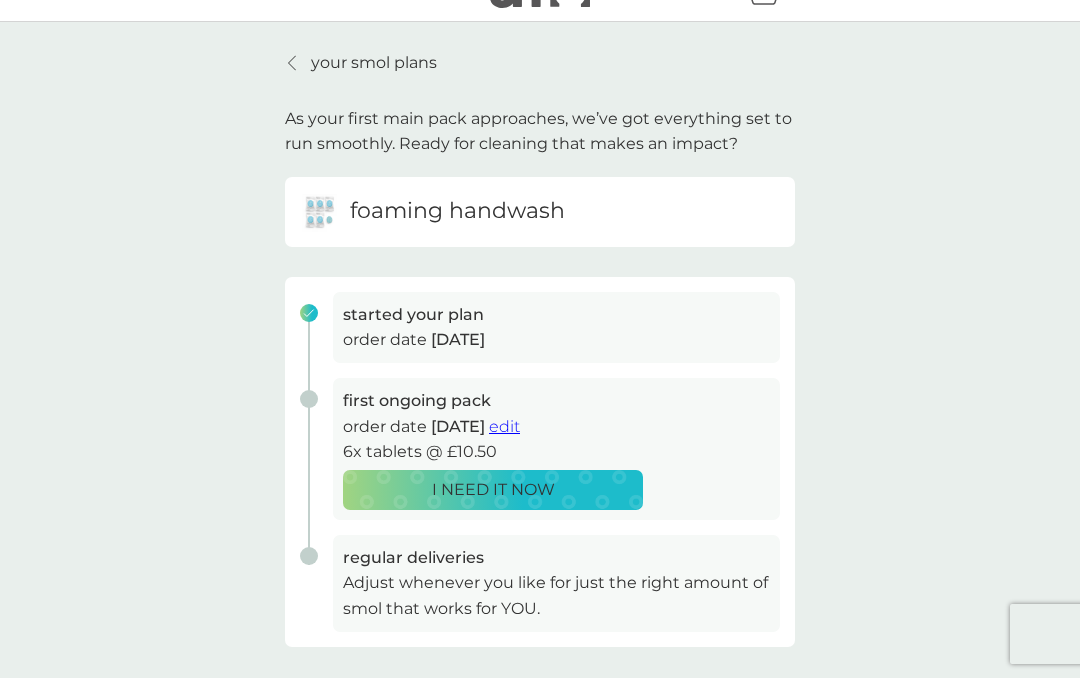 scroll, scrollTop: 0, scrollLeft: 0, axis: both 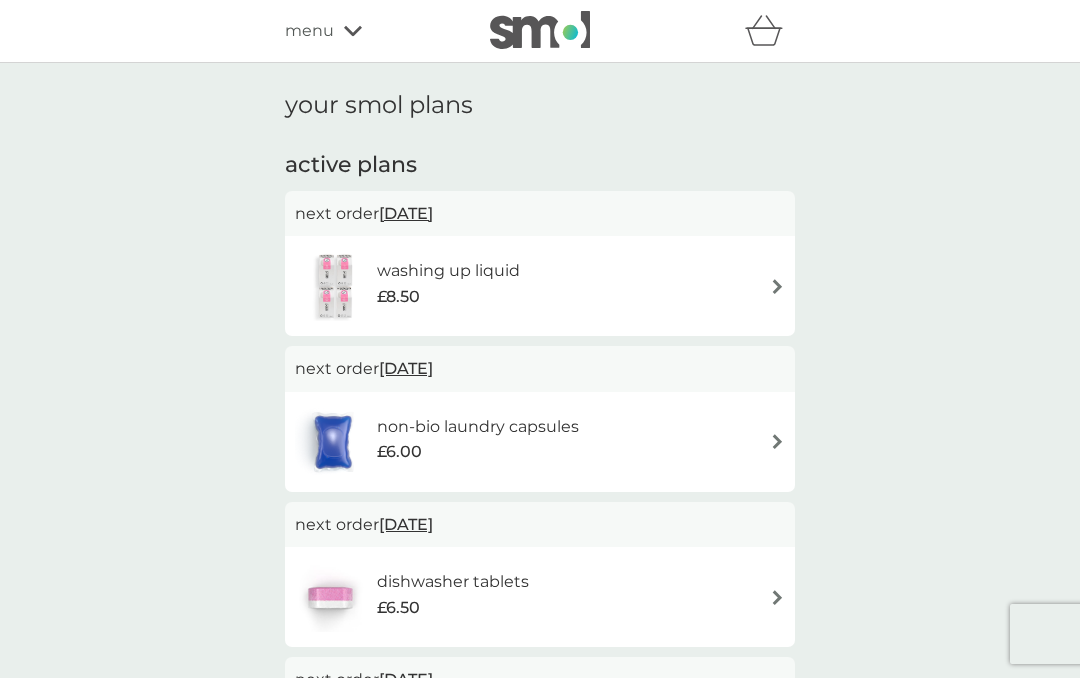 click at bounding box center (777, 286) 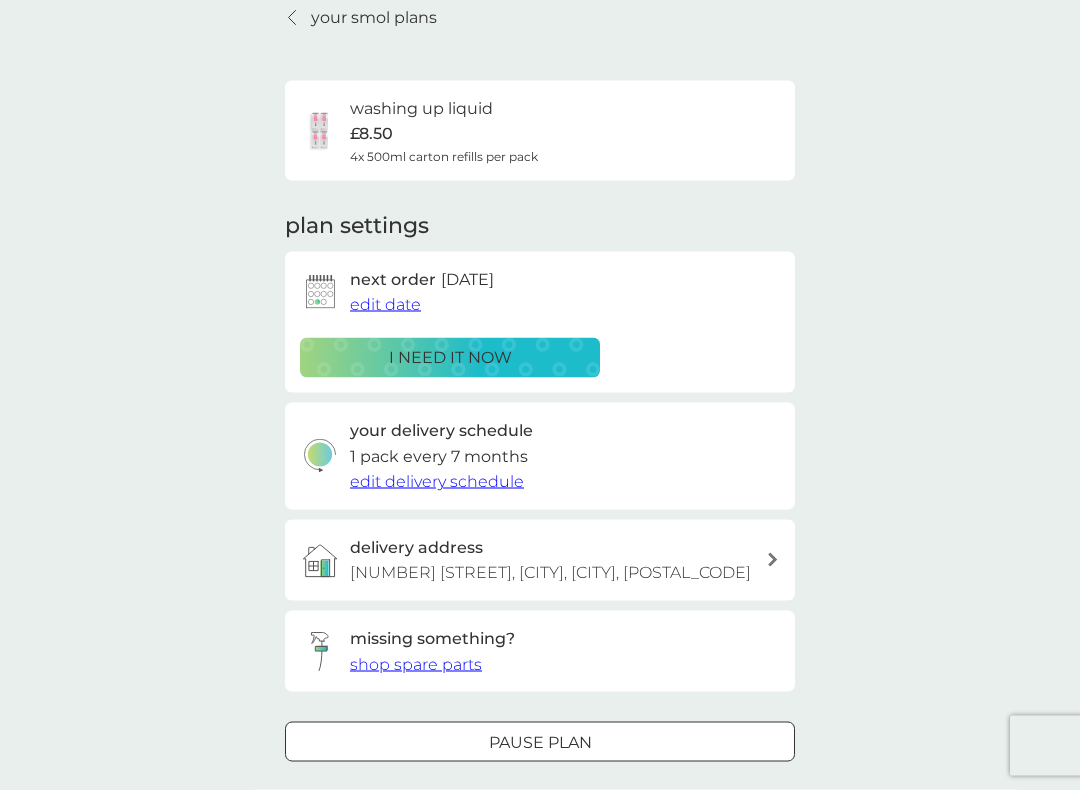 scroll, scrollTop: 88, scrollLeft: 0, axis: vertical 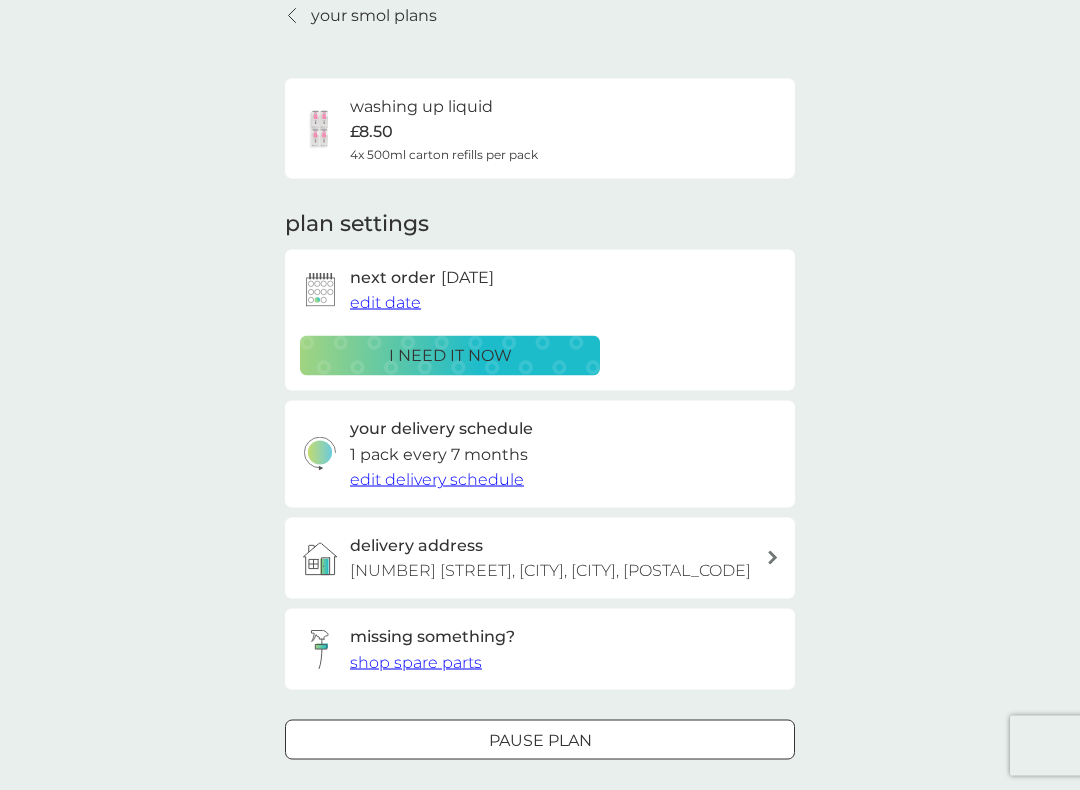 click on "edit date" at bounding box center [385, 302] 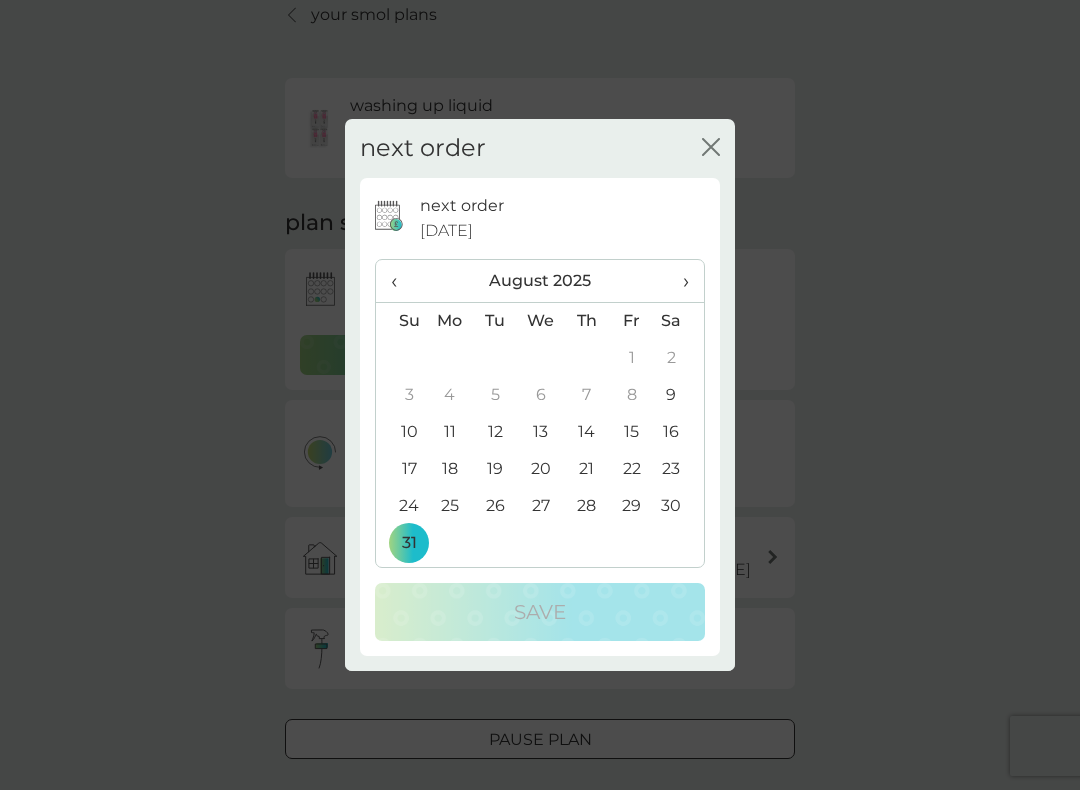 click on "›" at bounding box center (679, 281) 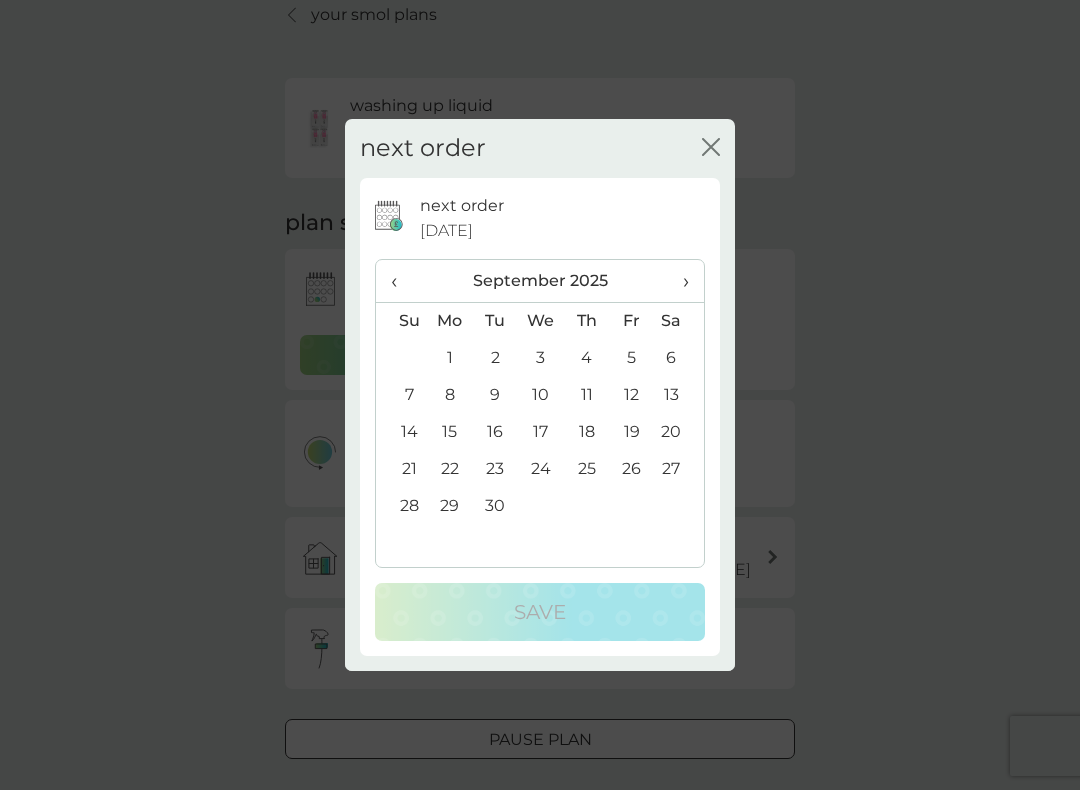 click on "›" at bounding box center [679, 281] 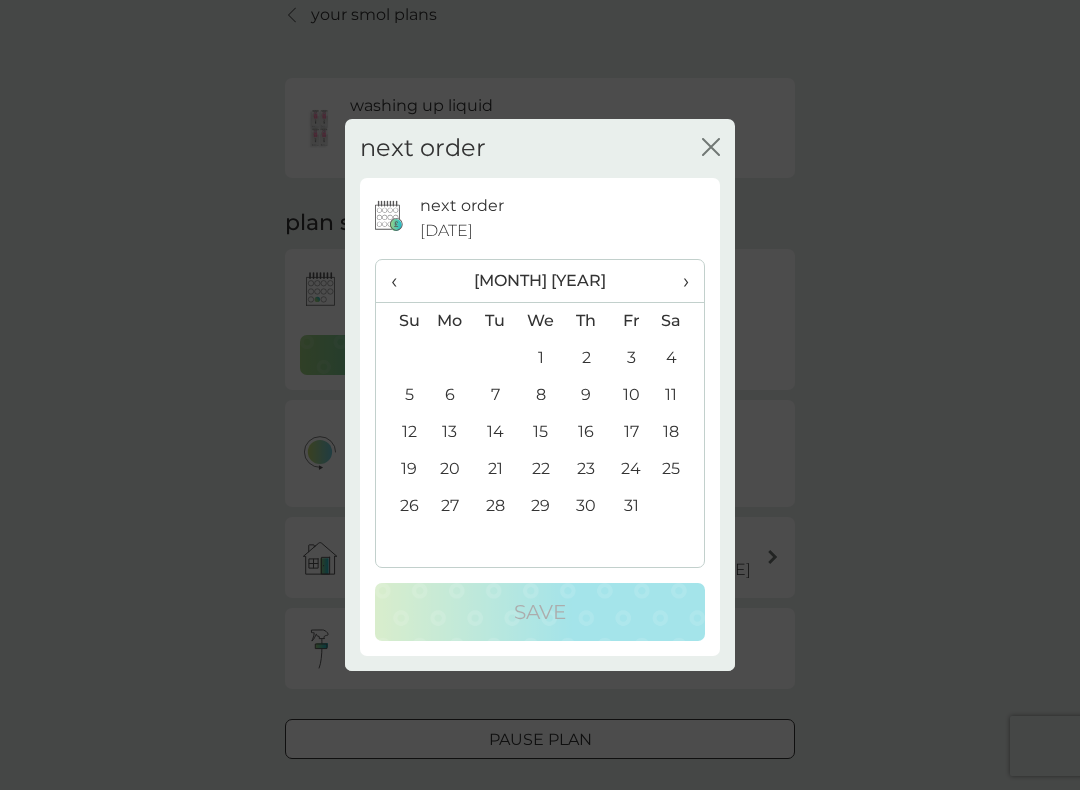 click on "31" at bounding box center (631, 506) 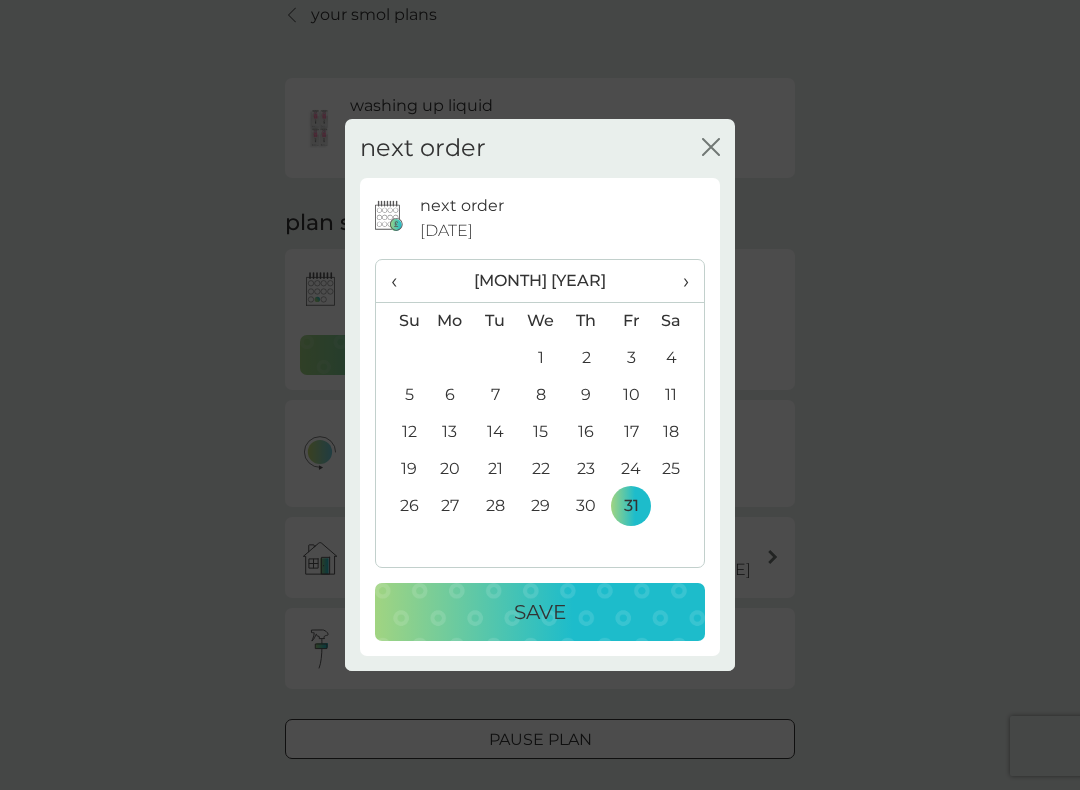 click on "Save" at bounding box center (540, 612) 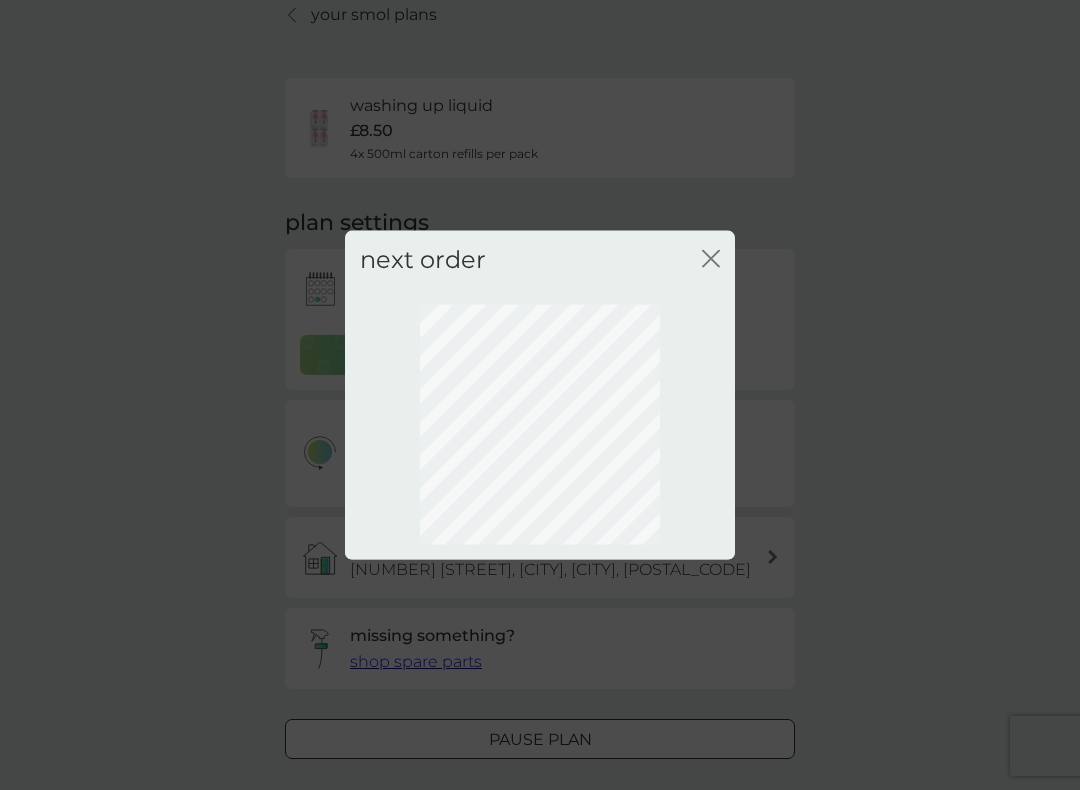 scroll, scrollTop: 47, scrollLeft: 0, axis: vertical 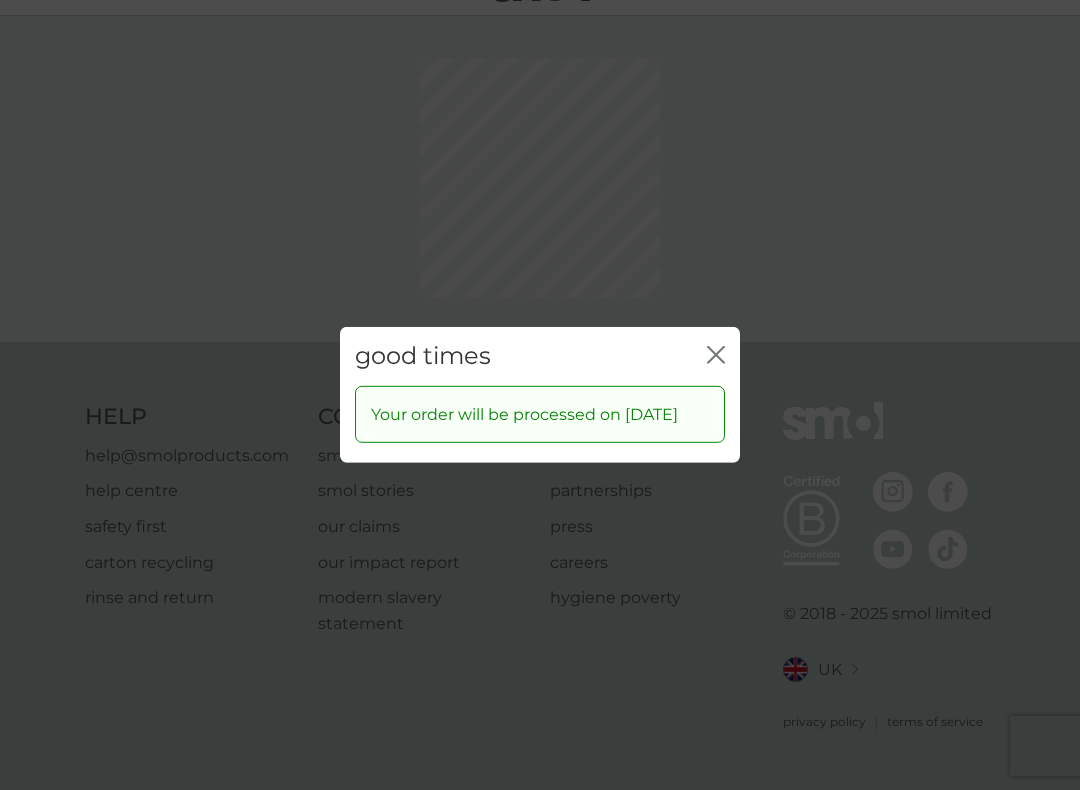 click on "good times close Your order will be processed on 31 Oct 2025" at bounding box center [540, 395] 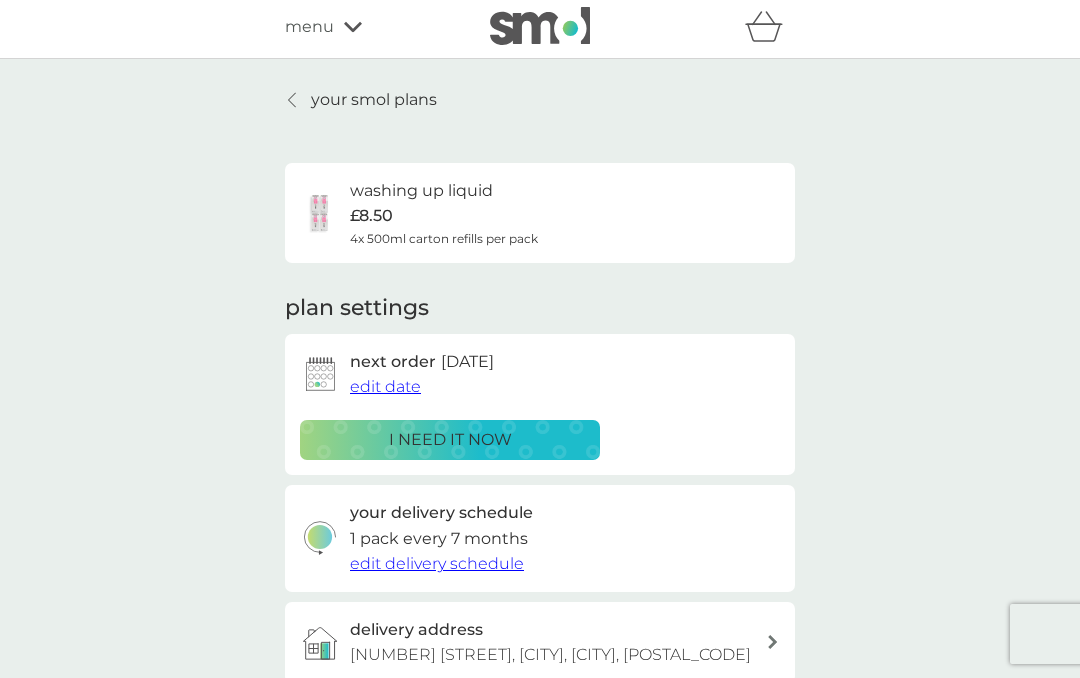 scroll, scrollTop: 0, scrollLeft: 0, axis: both 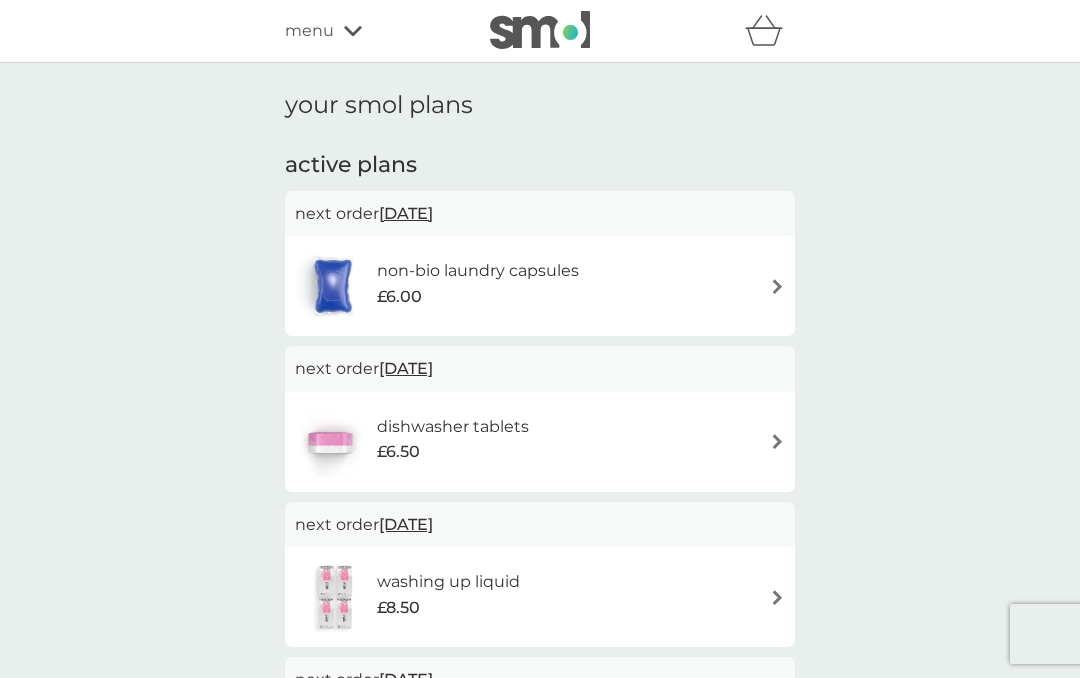 click 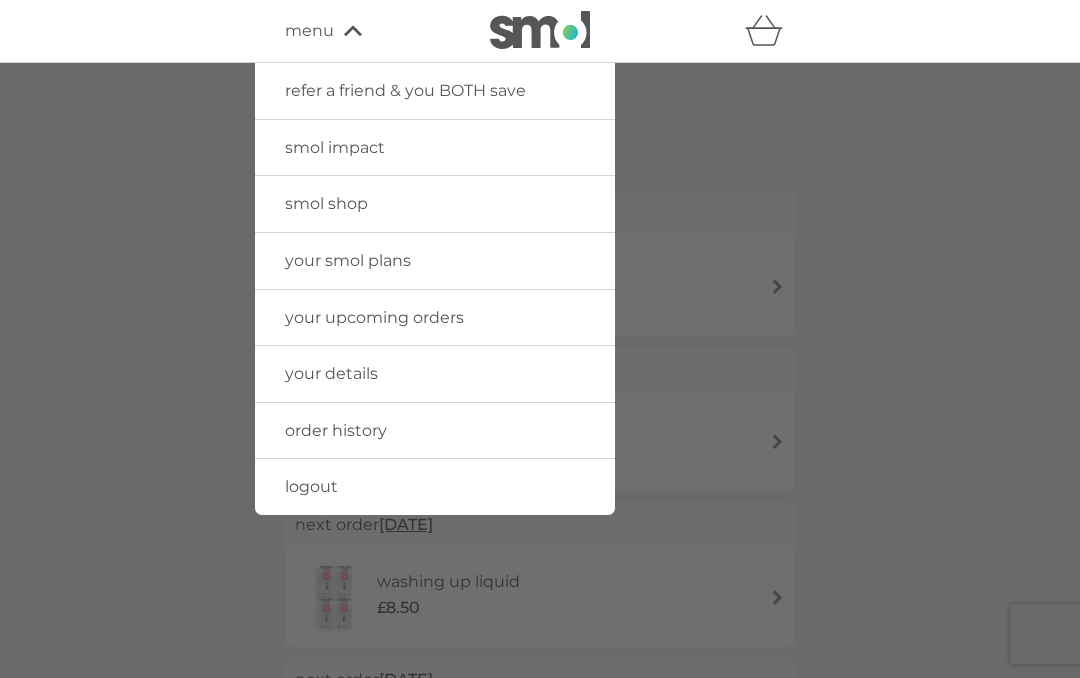 click on "logout" at bounding box center [435, 487] 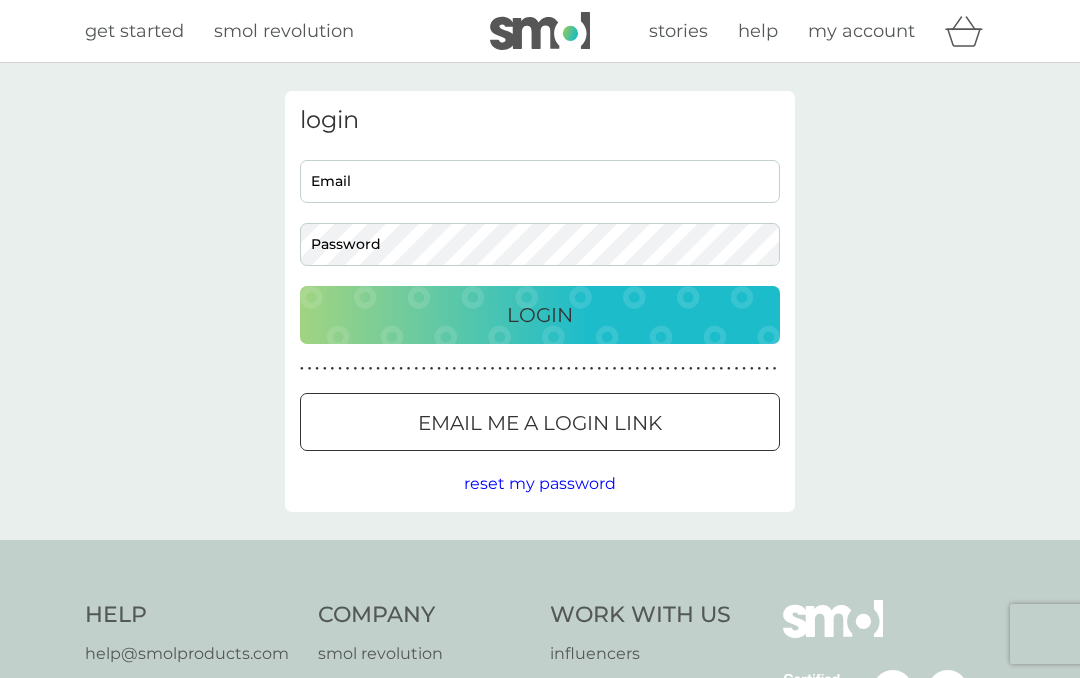 scroll, scrollTop: 0, scrollLeft: 0, axis: both 